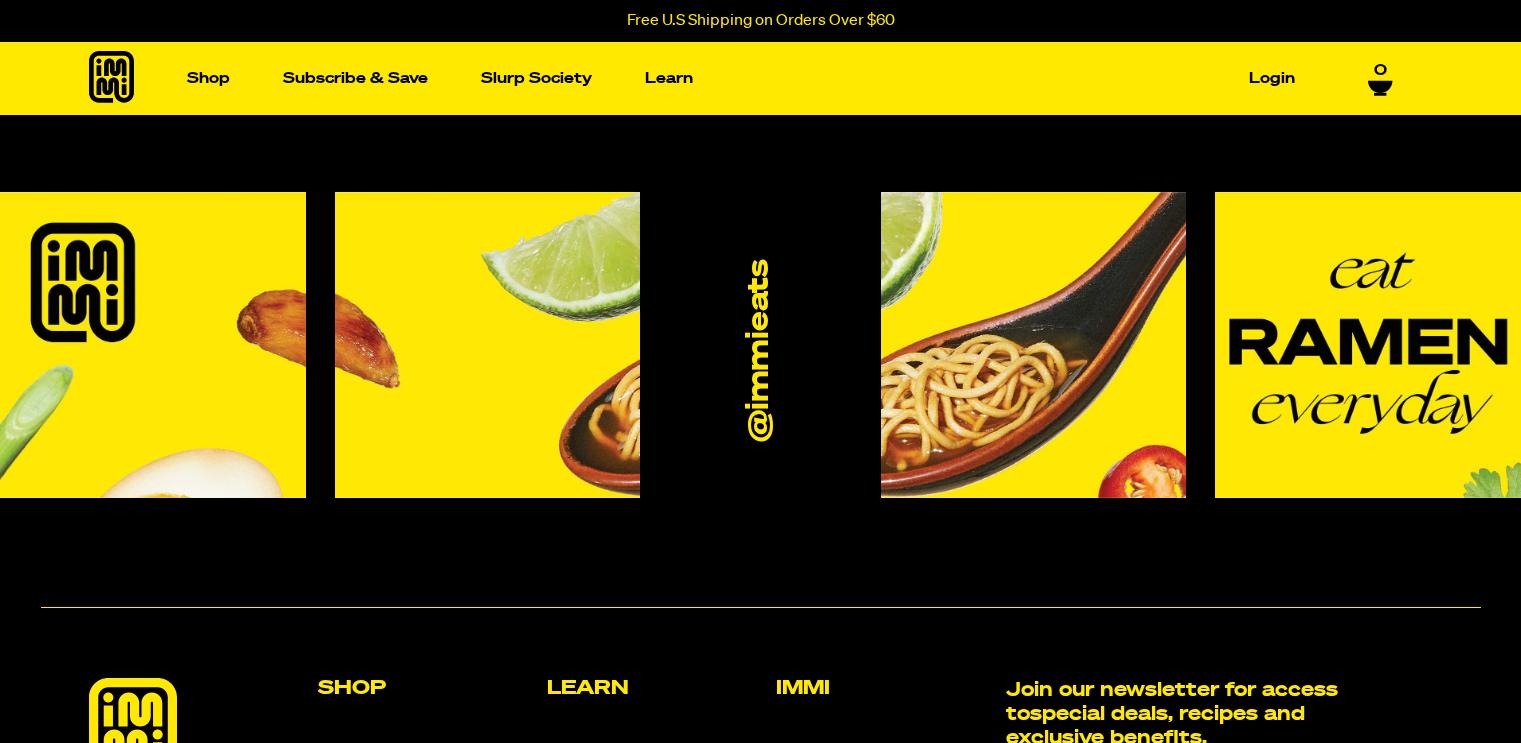 scroll, scrollTop: 0, scrollLeft: 0, axis: both 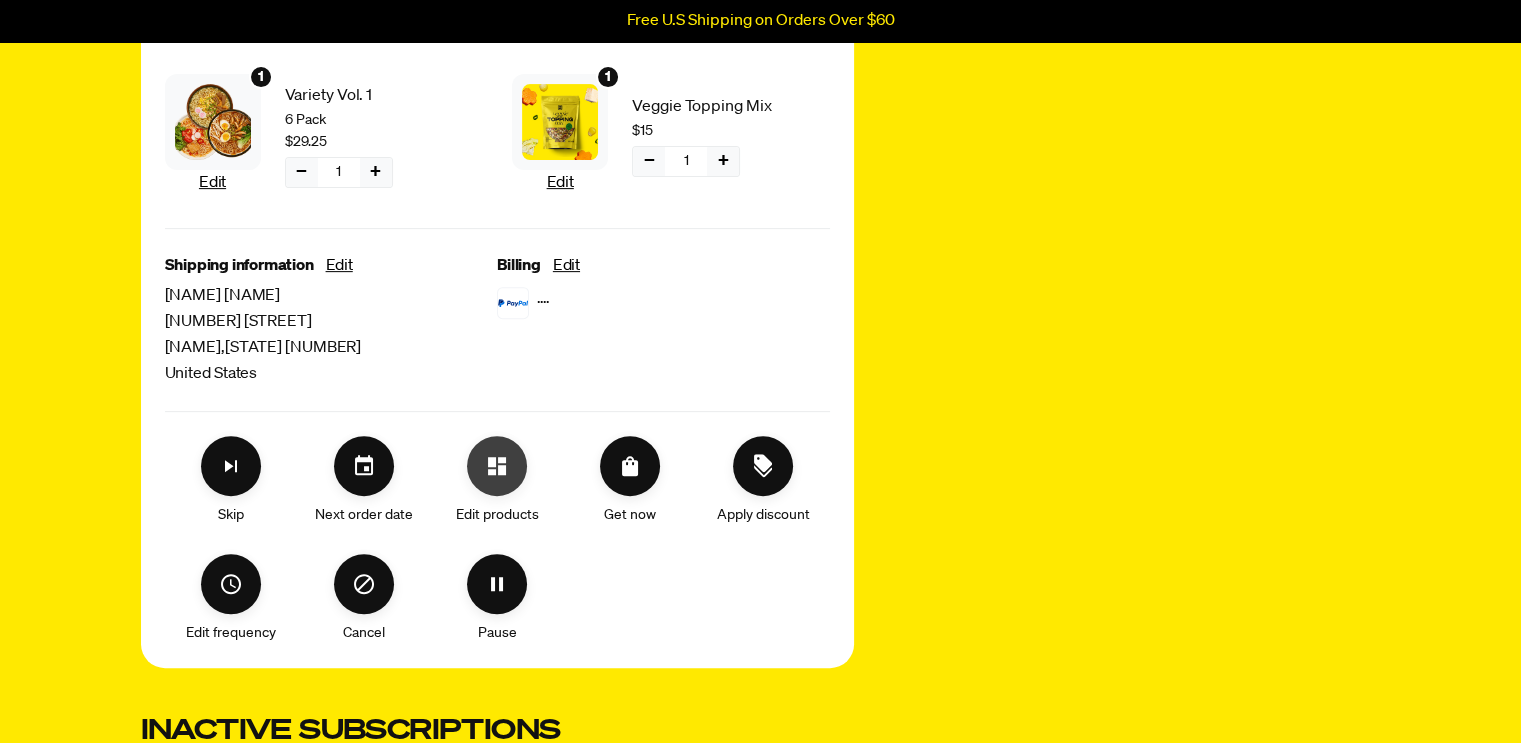 click 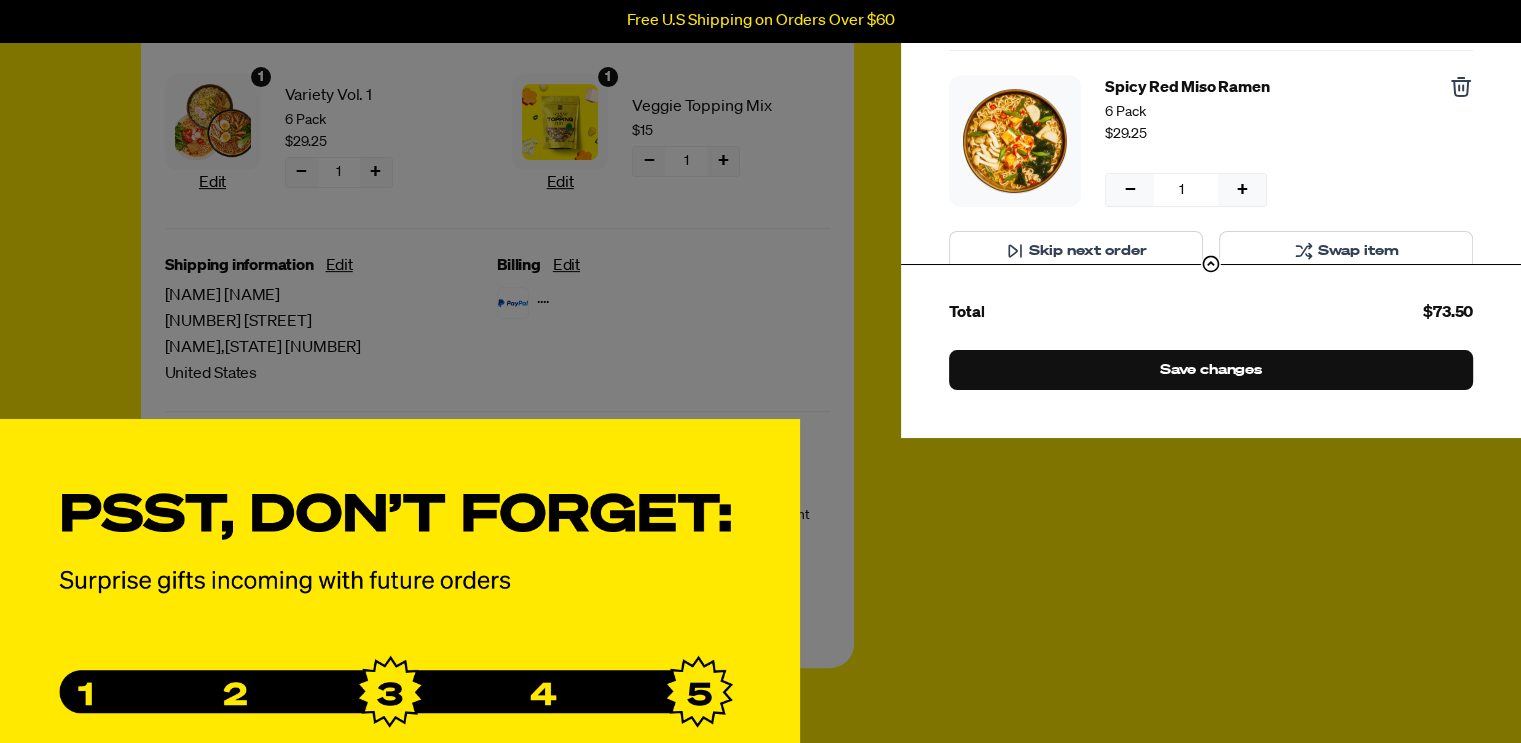 scroll, scrollTop: 600, scrollLeft: 0, axis: vertical 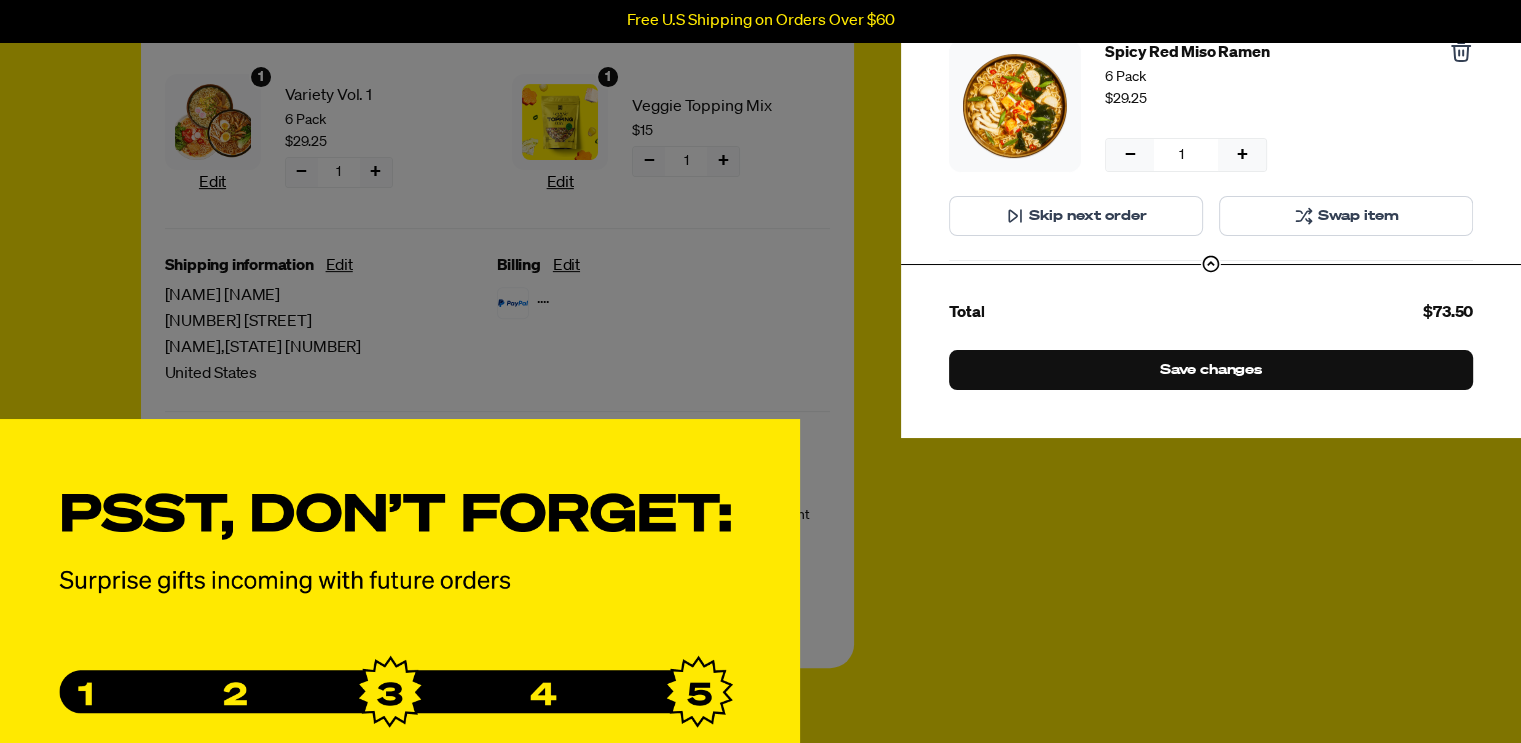 click 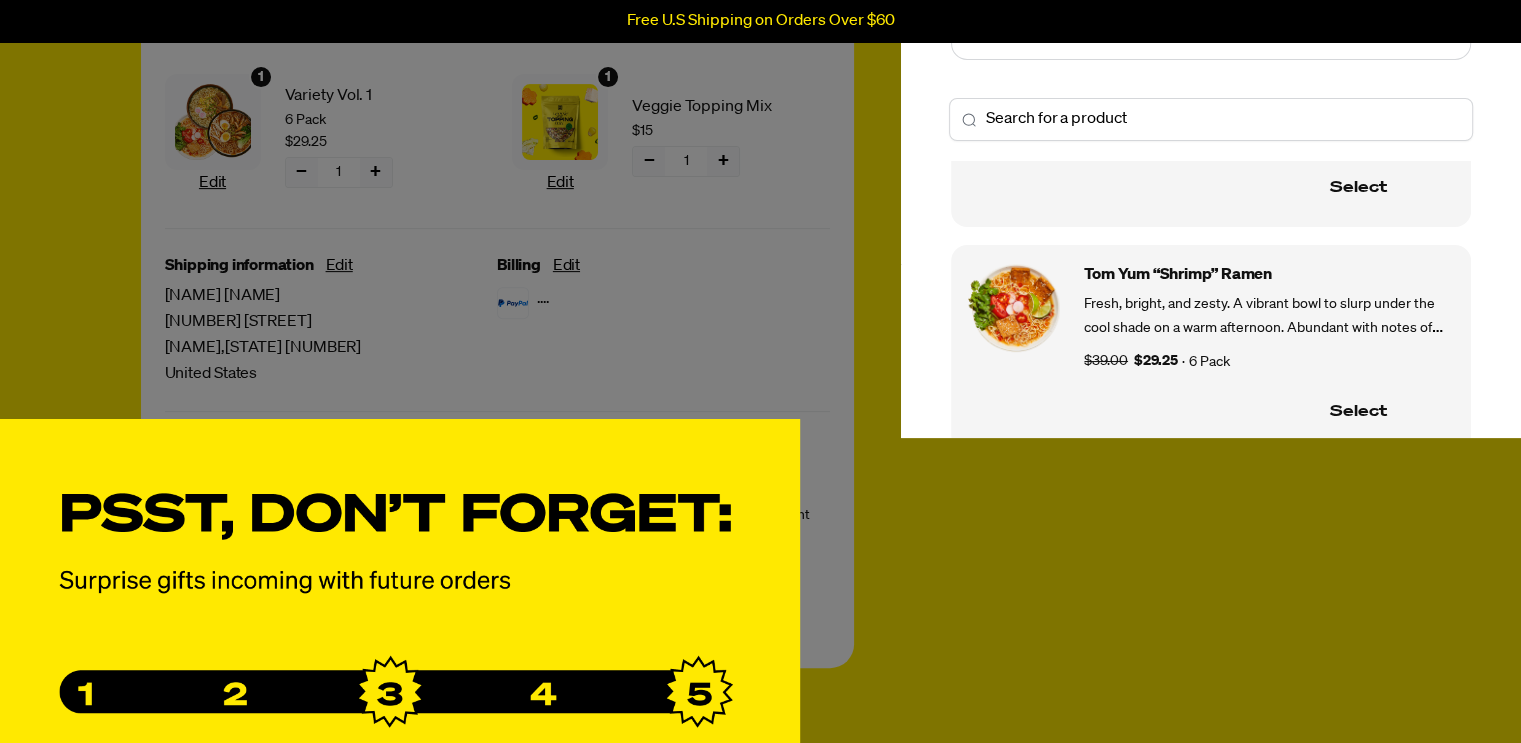 scroll, scrollTop: 2385, scrollLeft: 0, axis: vertical 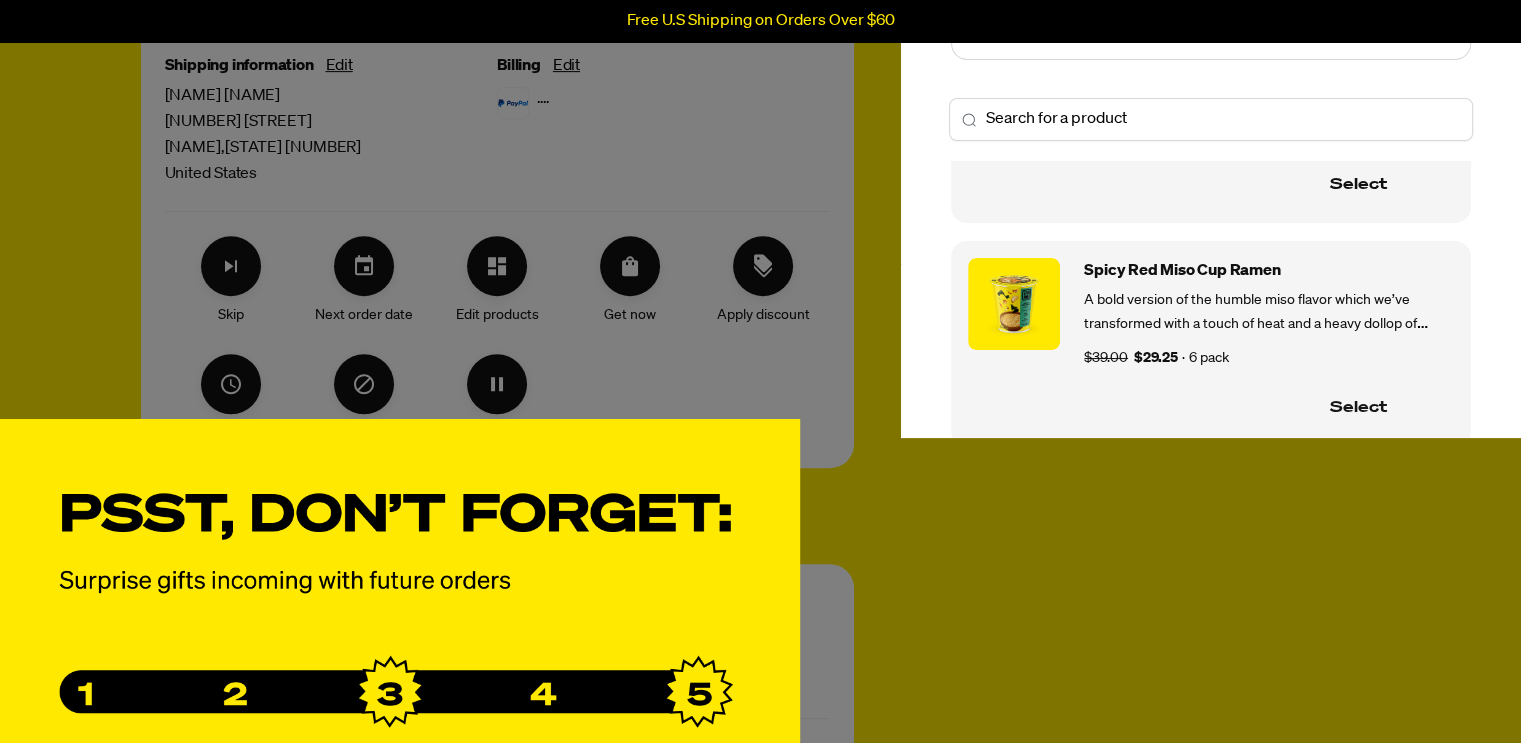 click on "Select" at bounding box center [1358, 409] 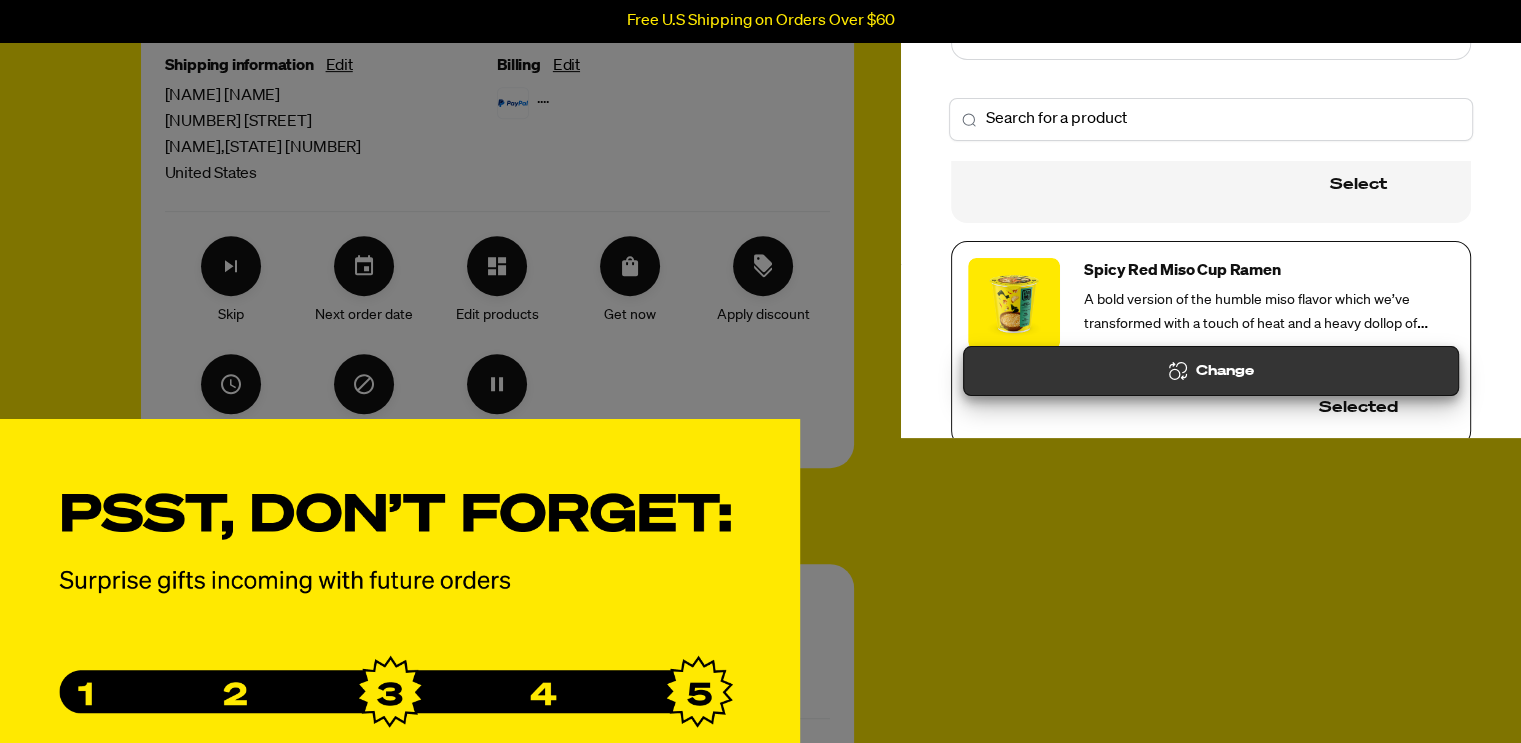 click on "Change" at bounding box center (1211, 371) 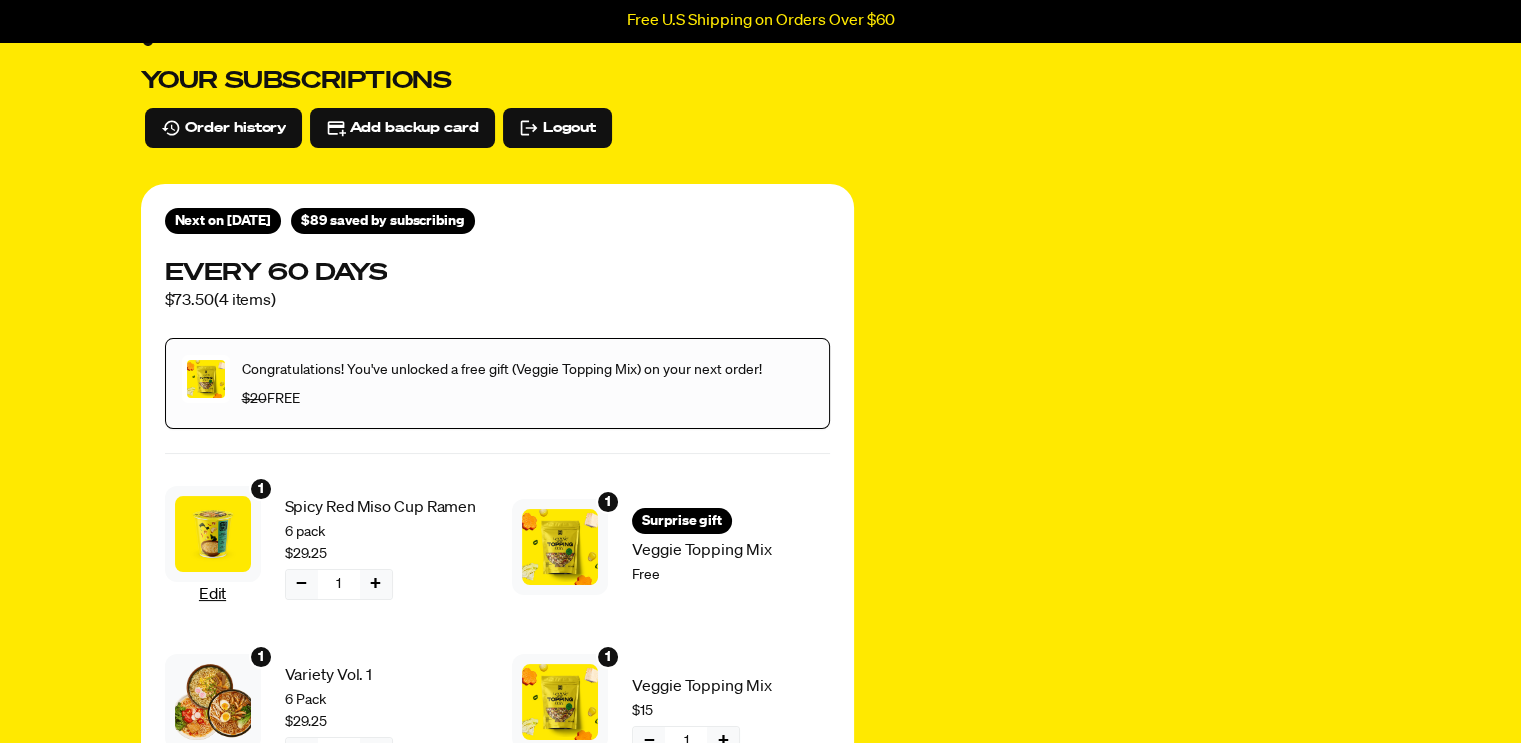 scroll, scrollTop: 0, scrollLeft: 0, axis: both 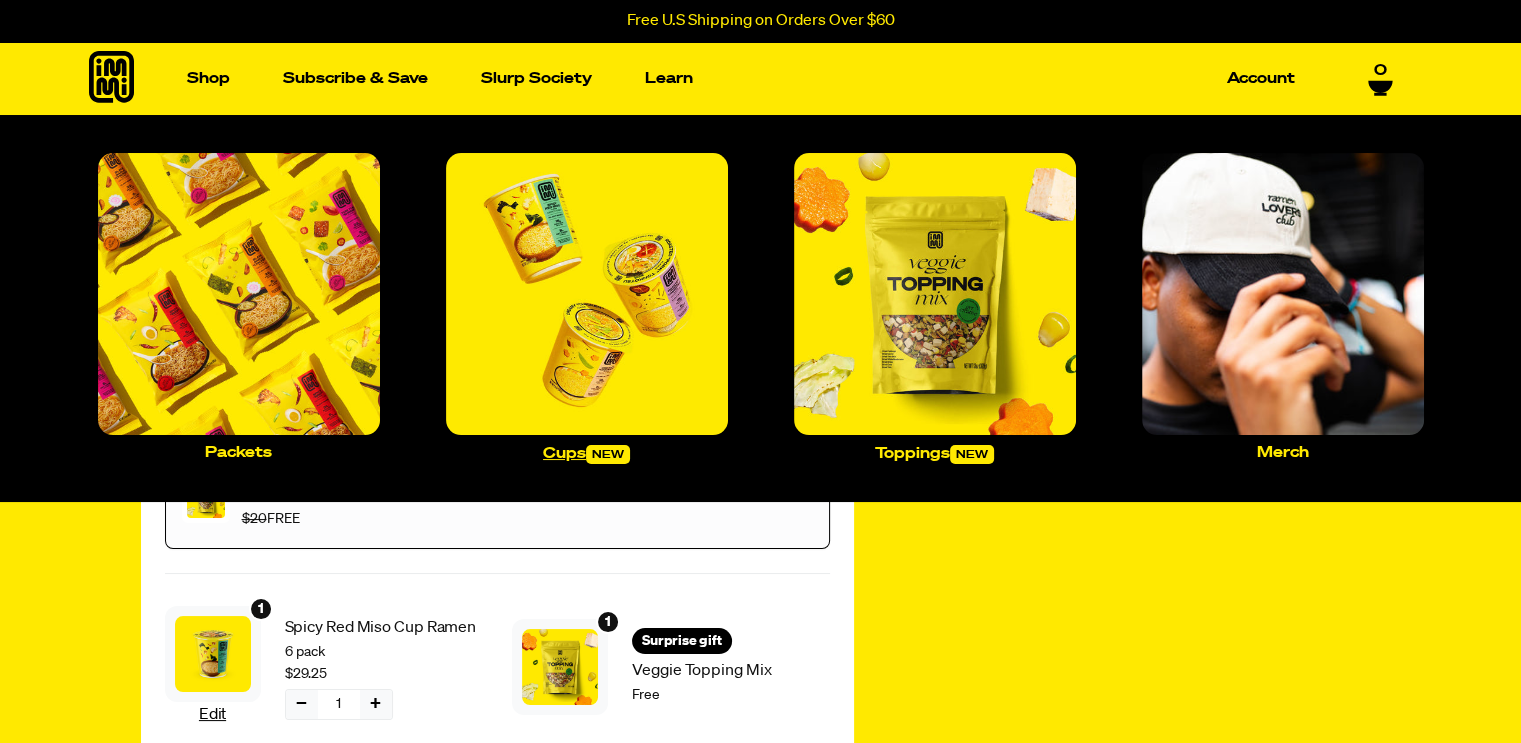 click at bounding box center (587, 294) 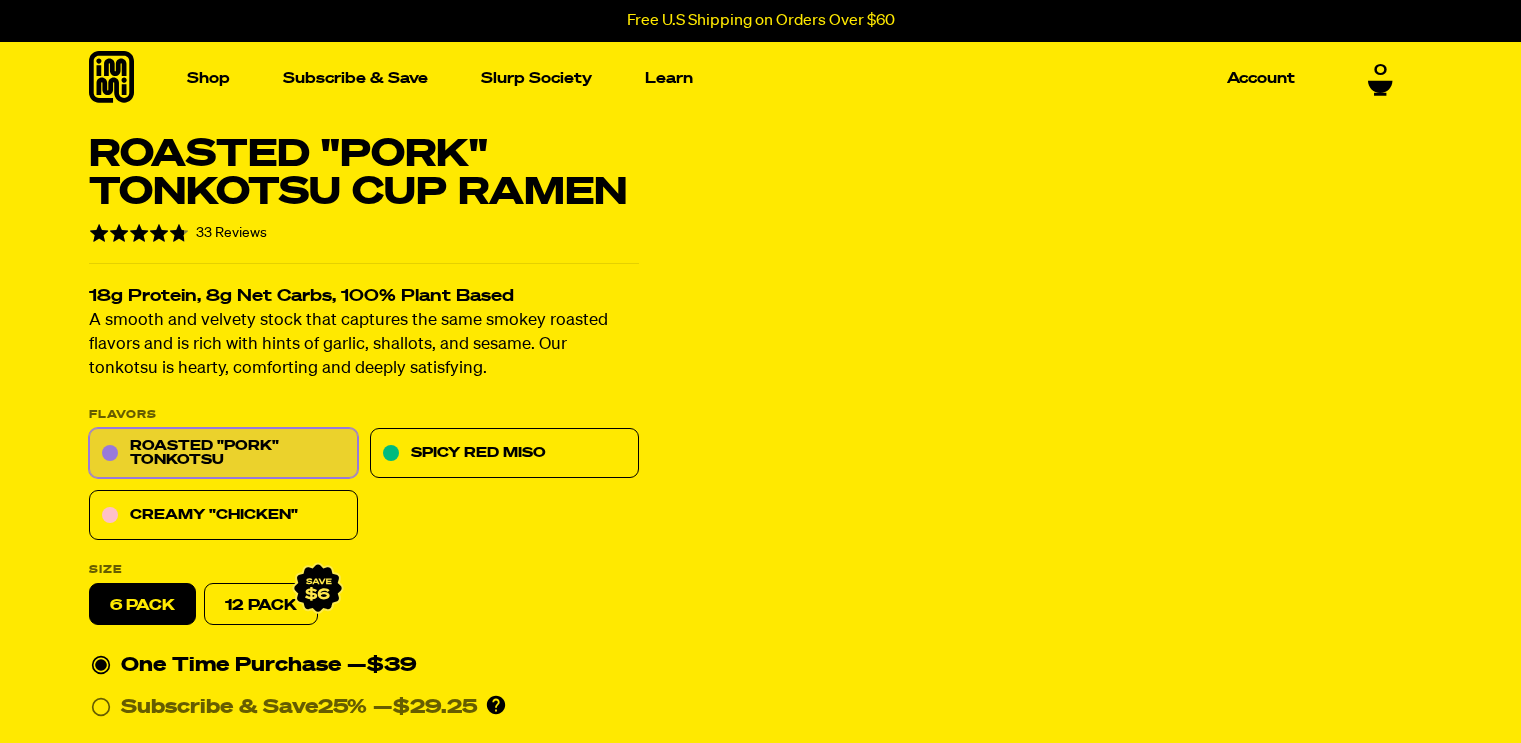 scroll, scrollTop: 0, scrollLeft: 0, axis: both 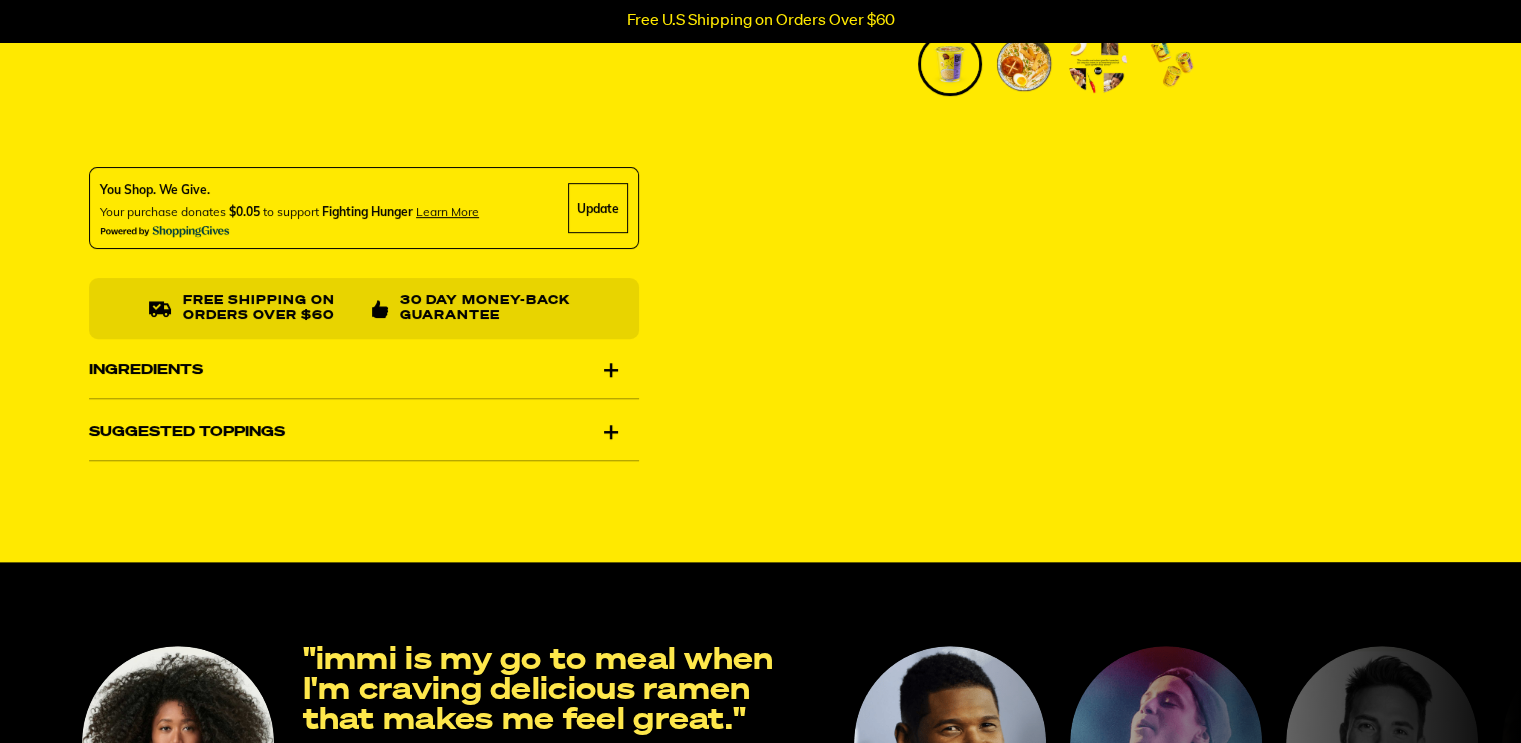 click on "Ingredients" at bounding box center [364, 371] 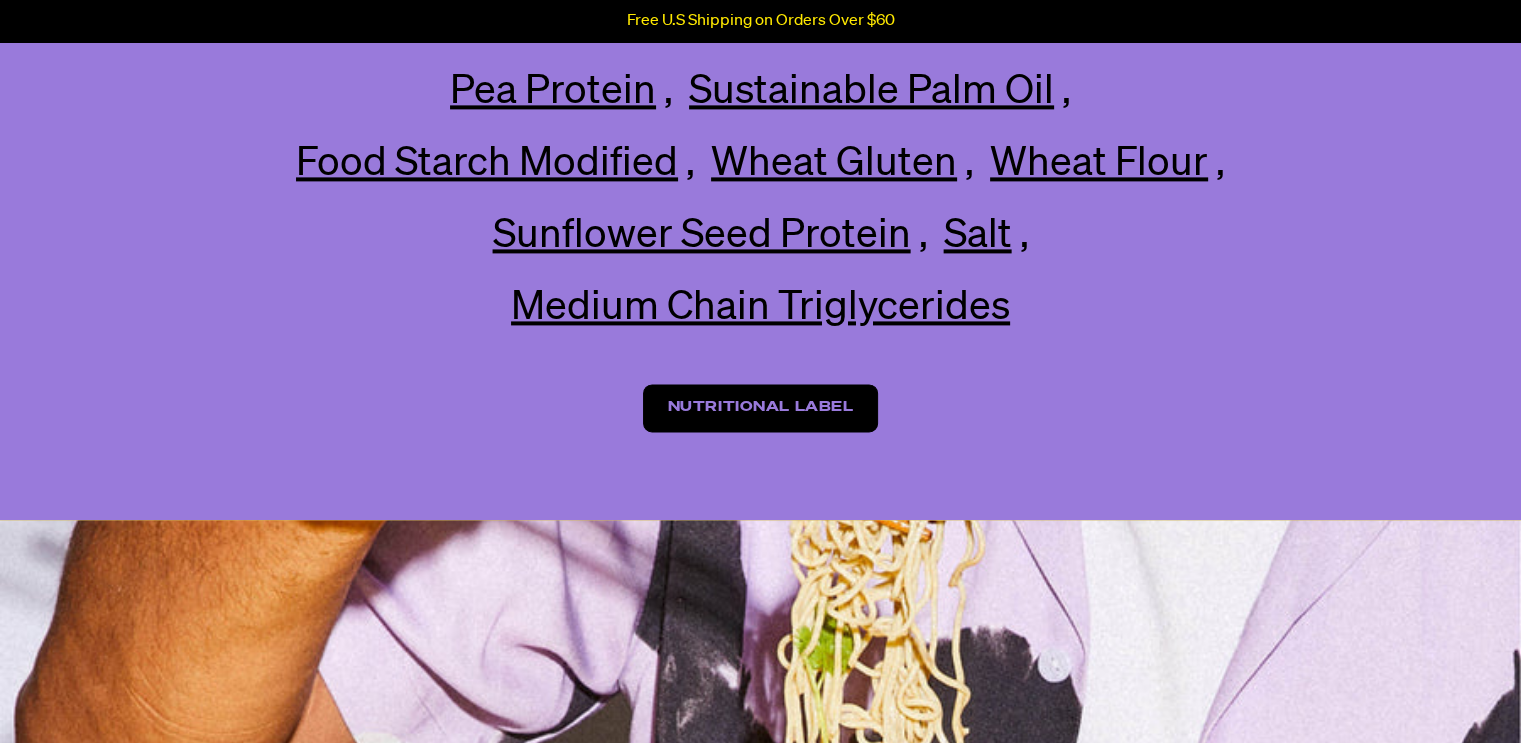 scroll, scrollTop: 2800, scrollLeft: 0, axis: vertical 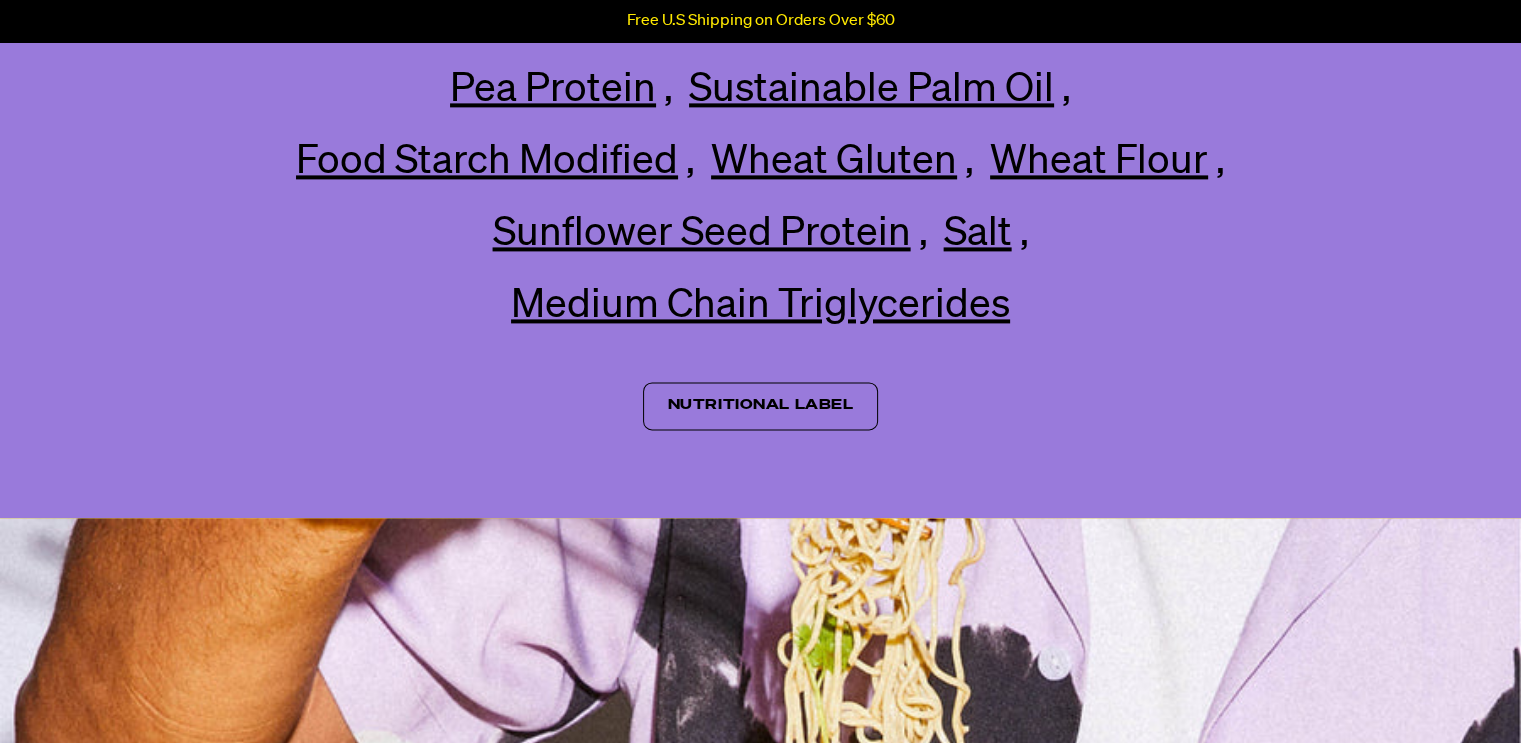 click on "Nutritional Label" at bounding box center [761, 406] 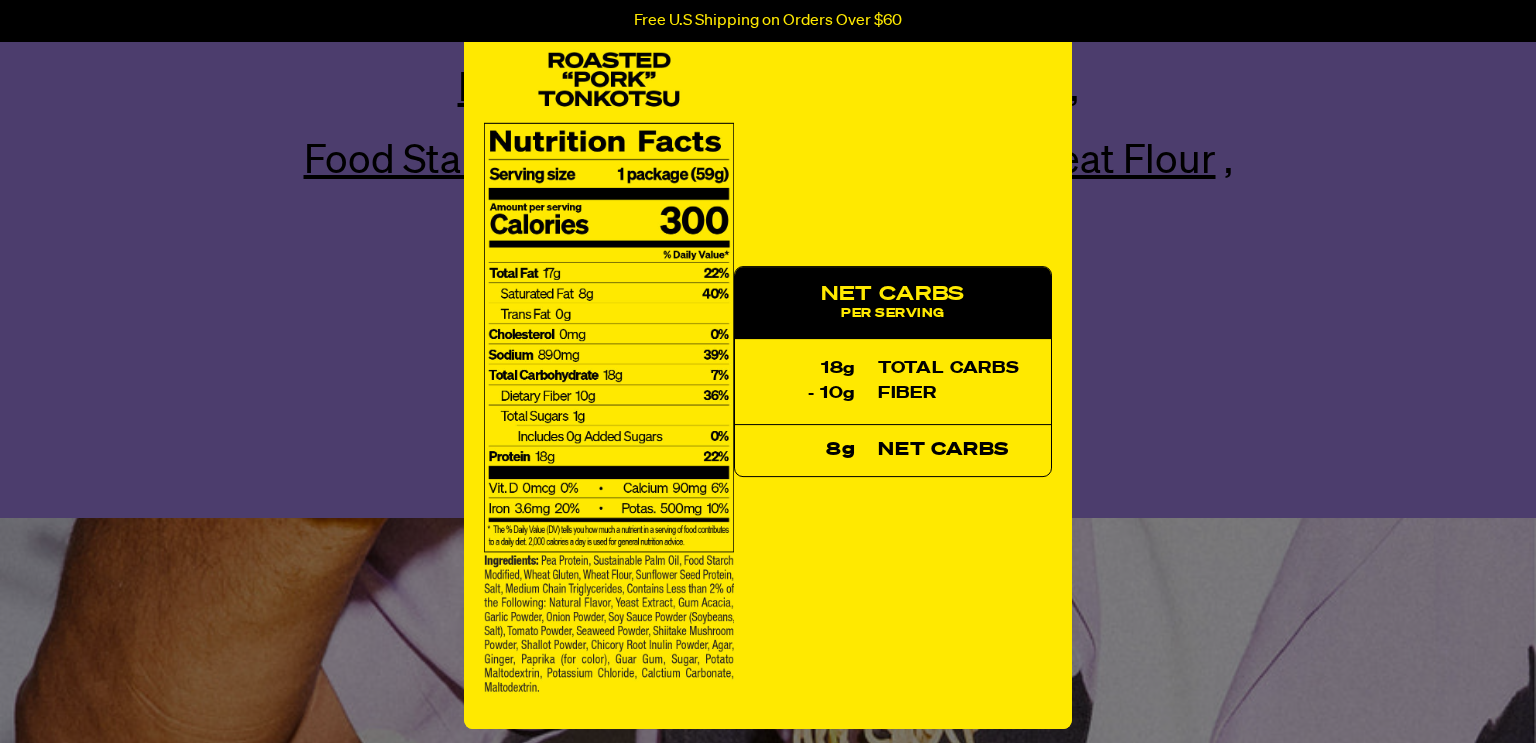 click on "×
NET CARBS
Per Serving
18g
total carbs
- 10g
fiber
8g
net carbs" at bounding box center [768, 371] 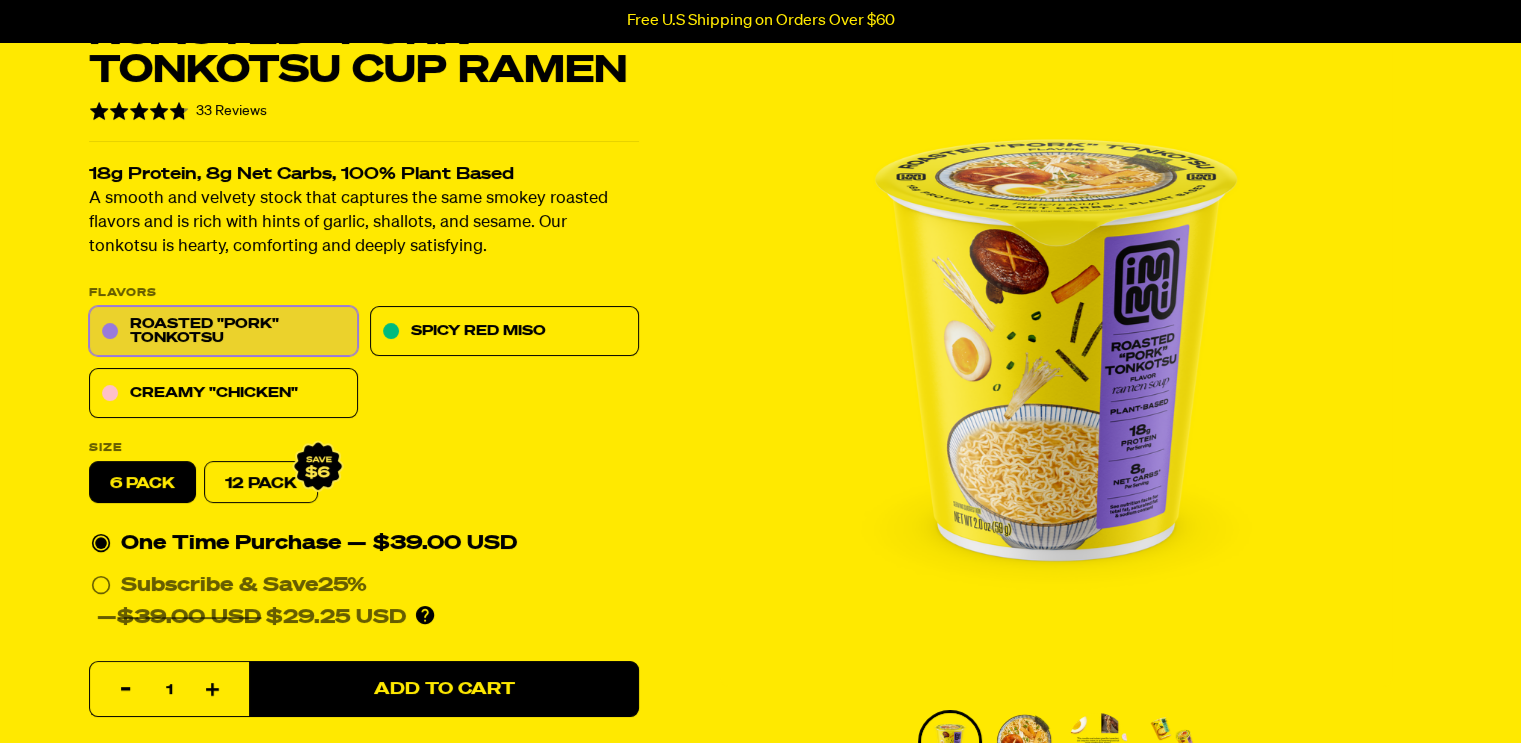scroll, scrollTop: 0, scrollLeft: 0, axis: both 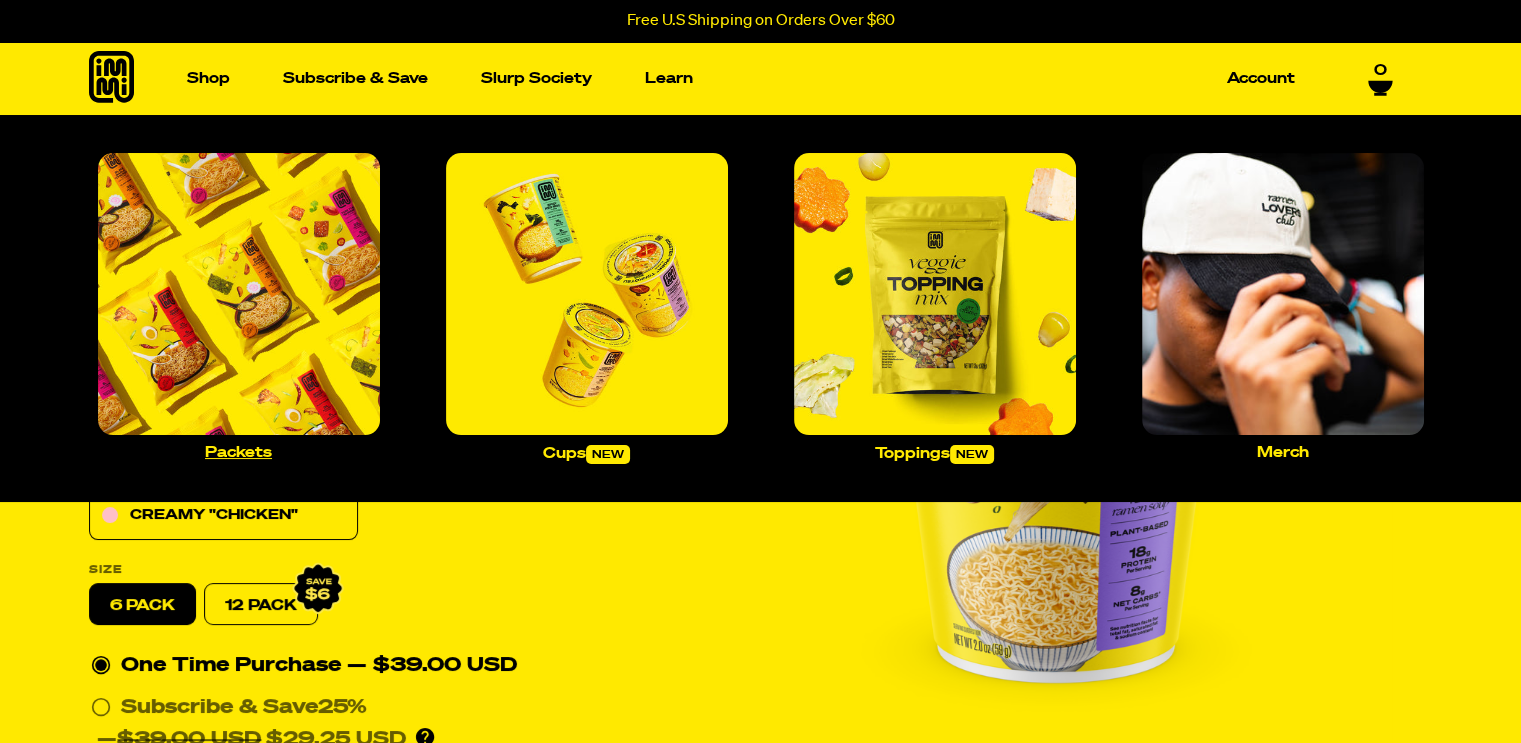 click at bounding box center (239, 294) 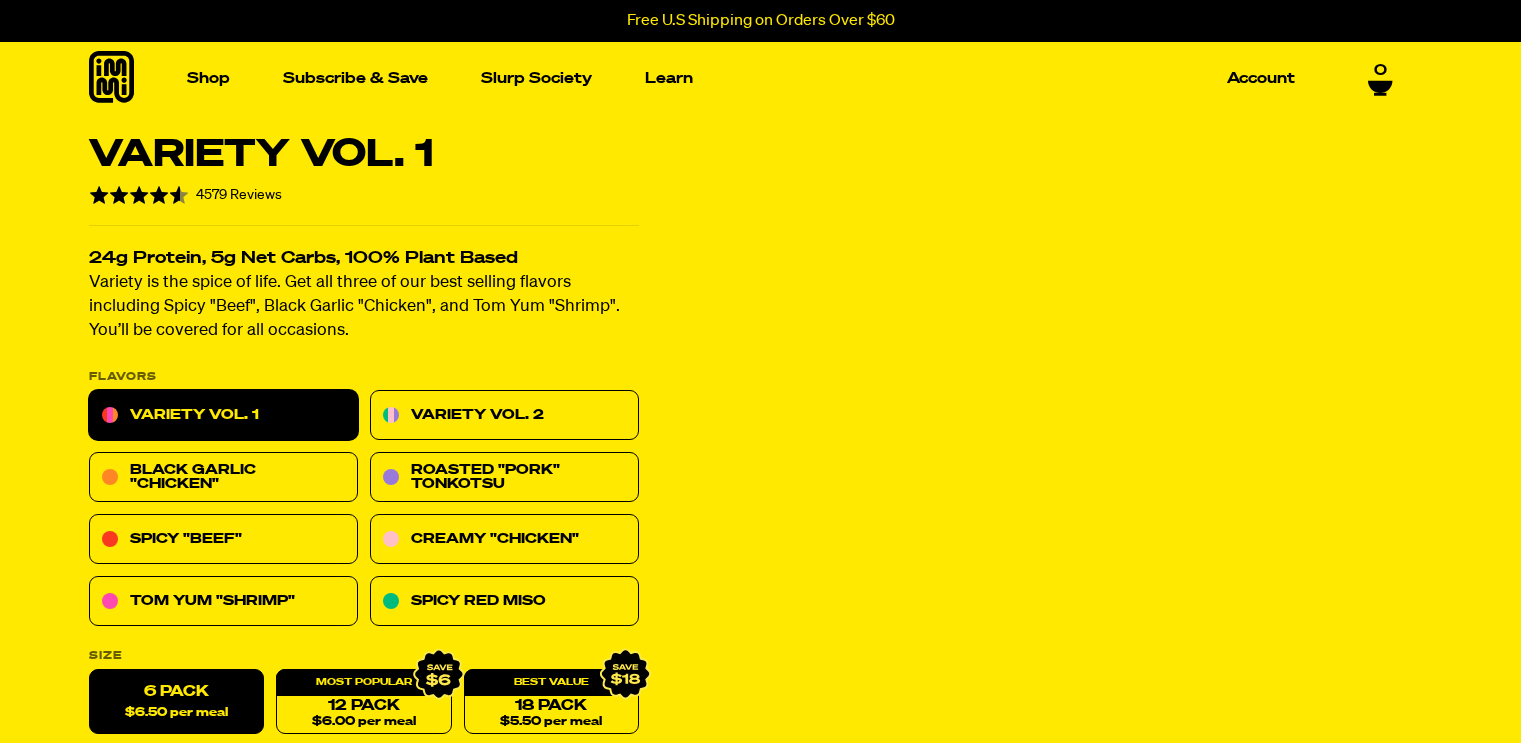 scroll, scrollTop: 0, scrollLeft: 0, axis: both 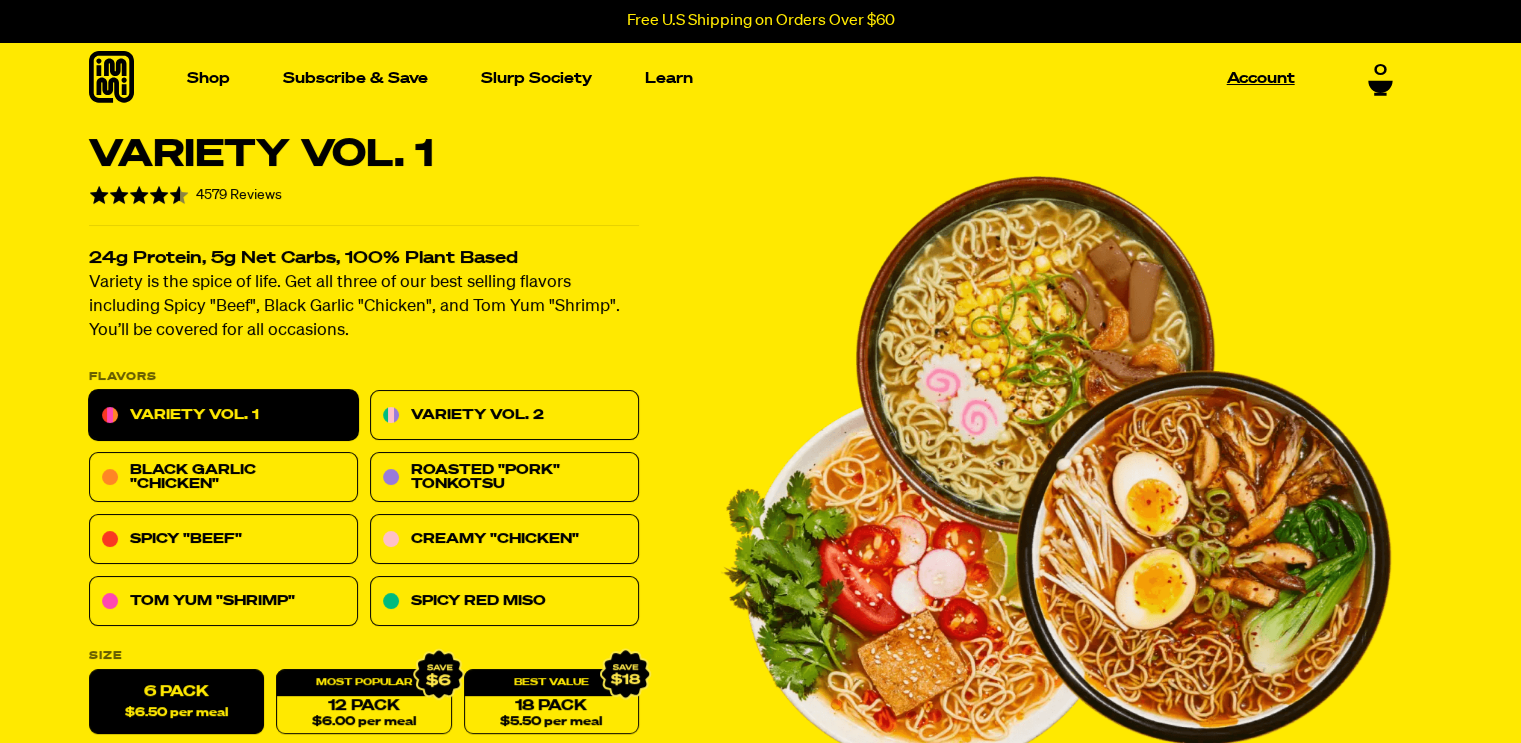 click on "Account" at bounding box center [1261, 78] 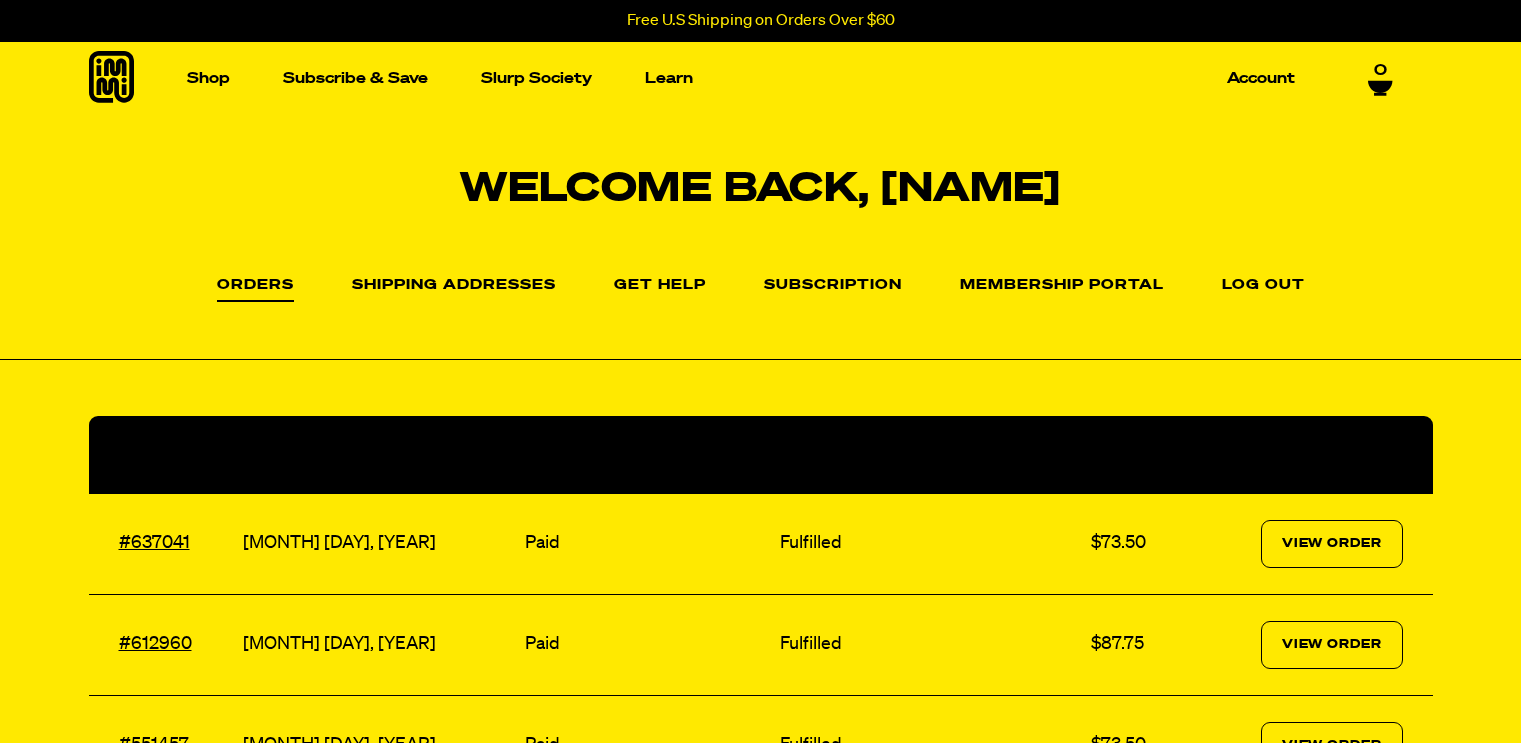 scroll, scrollTop: 0, scrollLeft: 0, axis: both 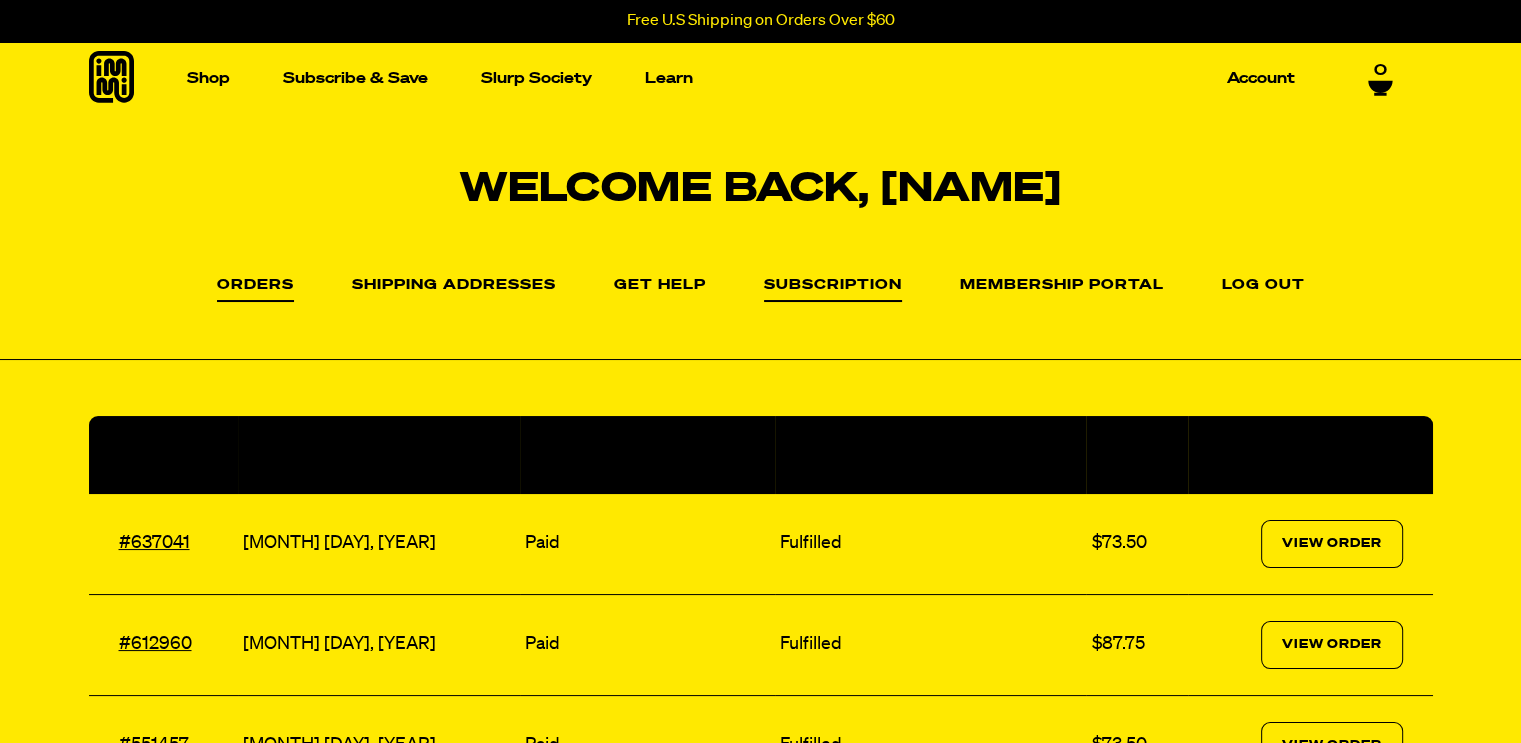 click on "Subscription" at bounding box center [833, 290] 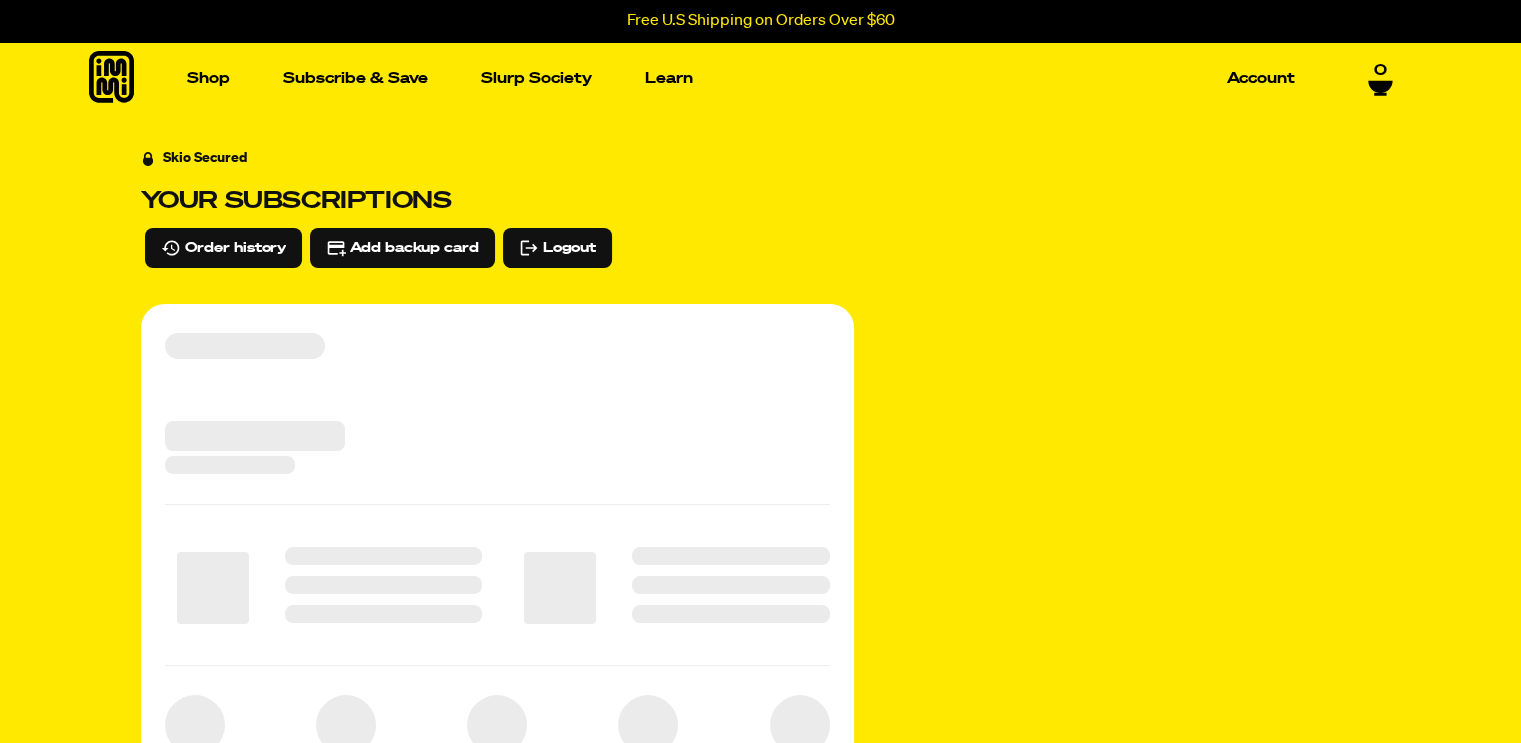 scroll, scrollTop: 198, scrollLeft: 0, axis: vertical 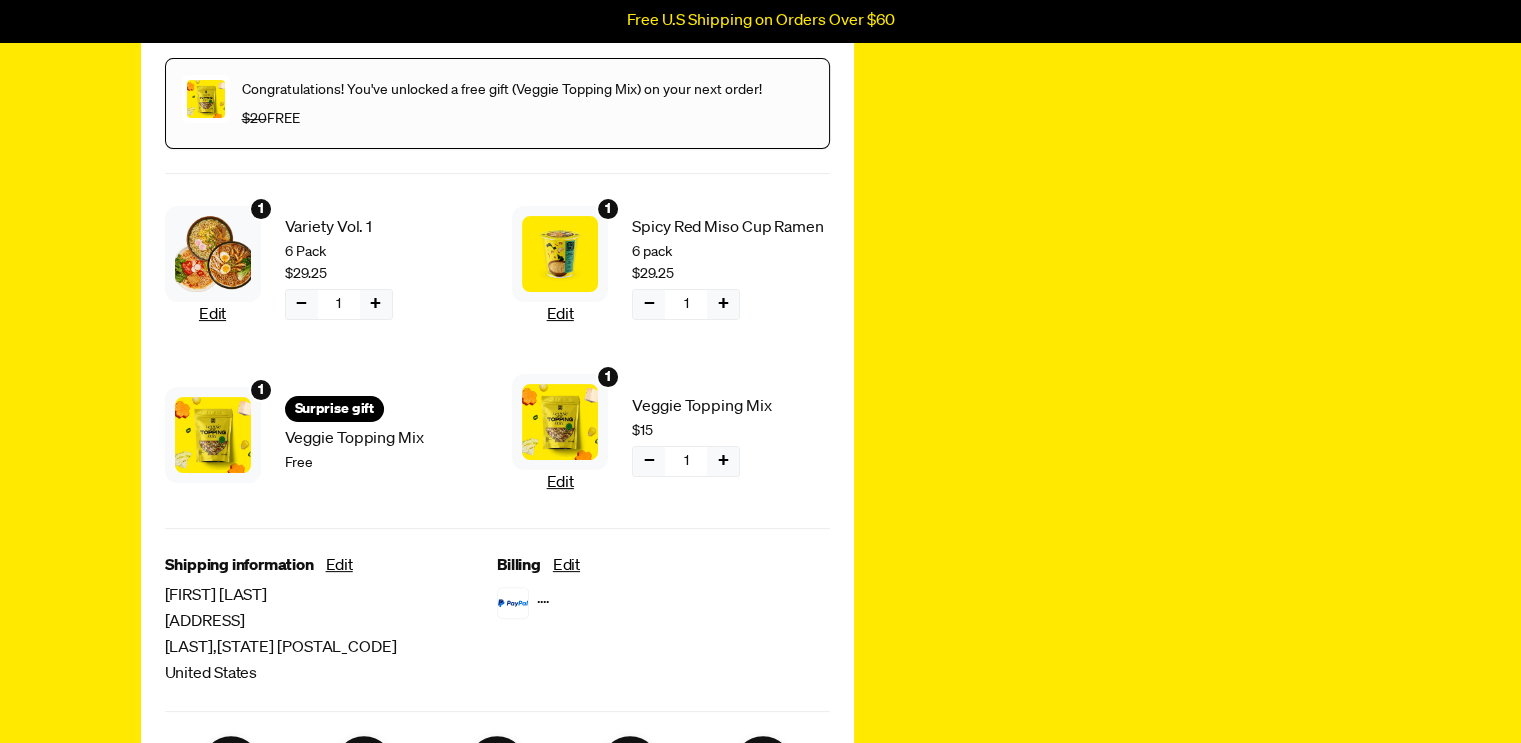 click on "−" at bounding box center (649, 461) 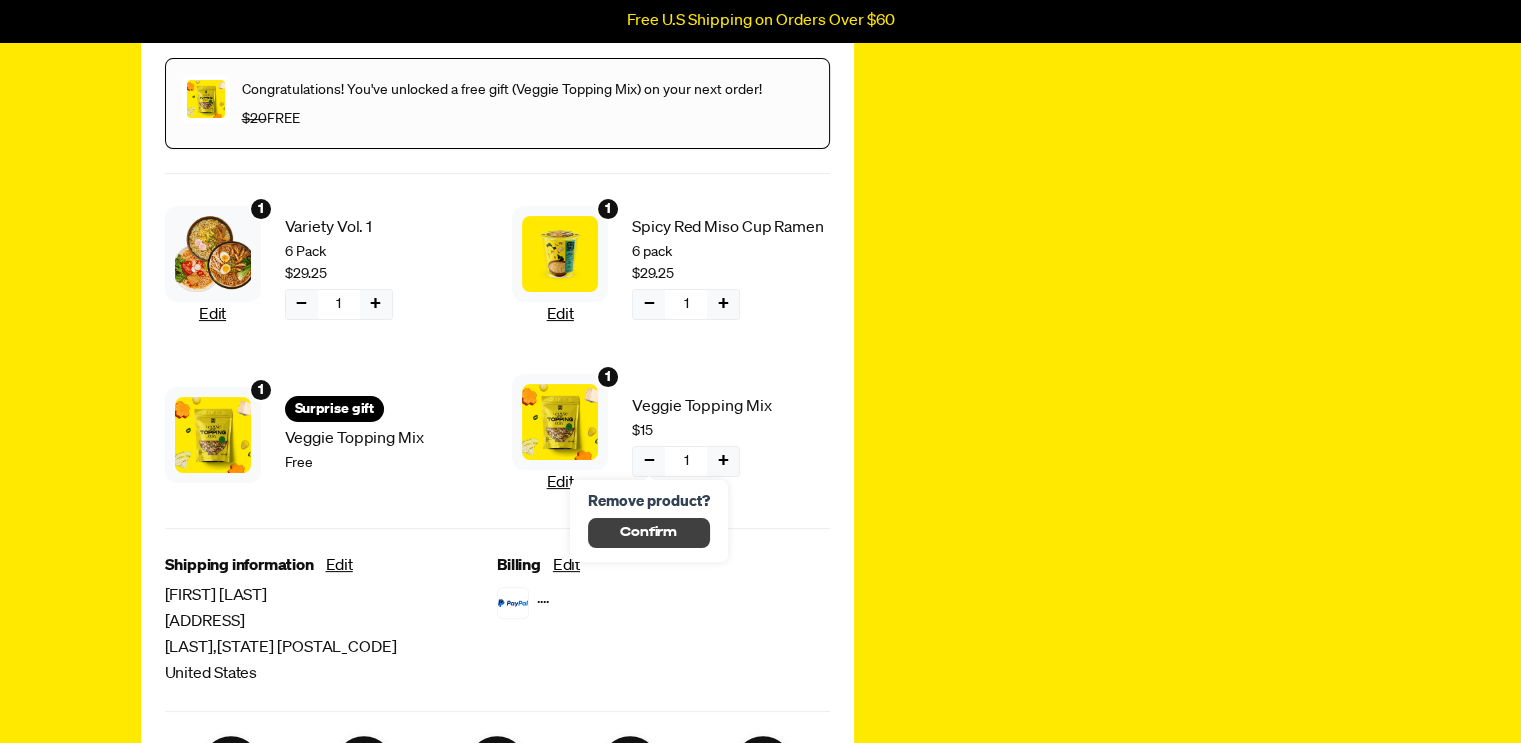 click on "Confirm" at bounding box center (648, 533) 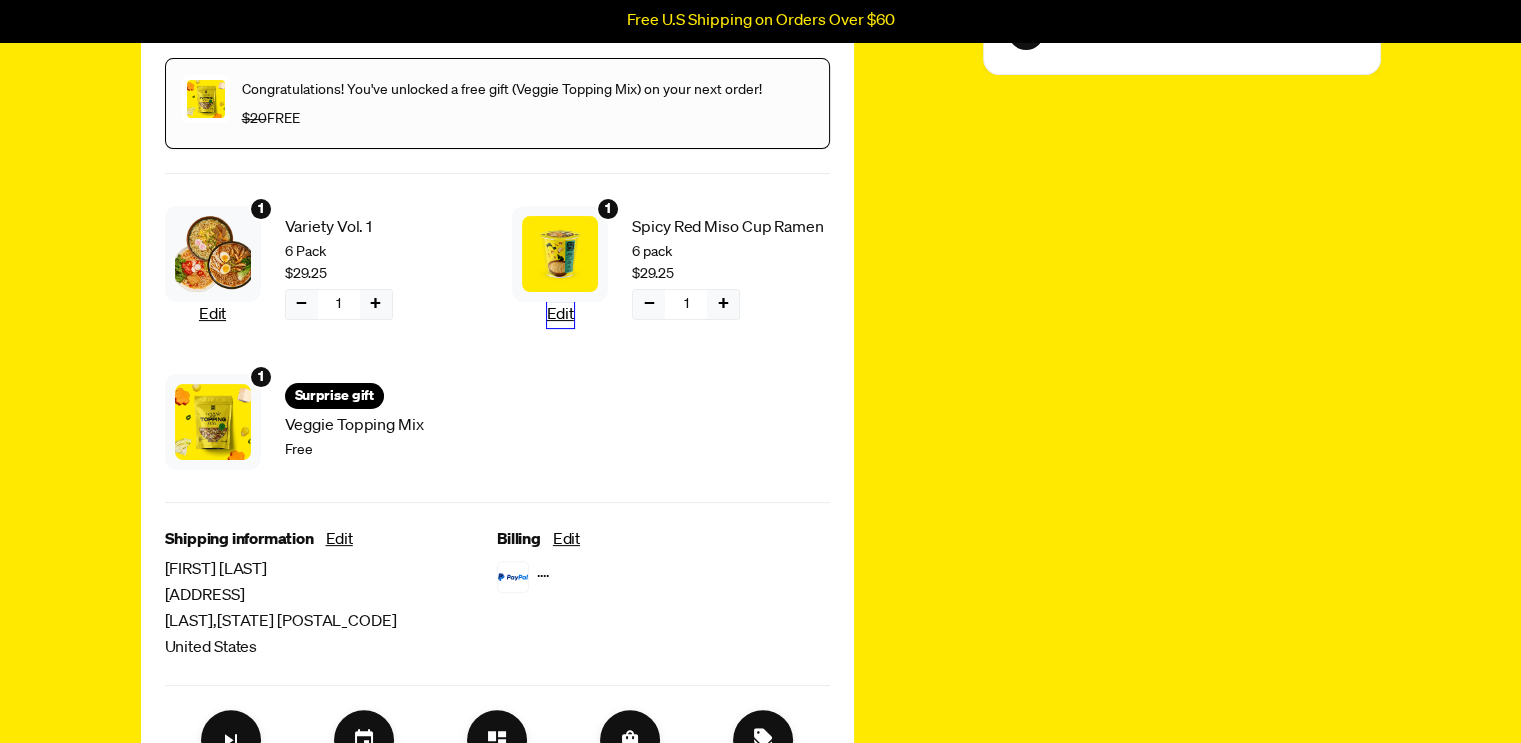 click on "Edit" at bounding box center (560, 315) 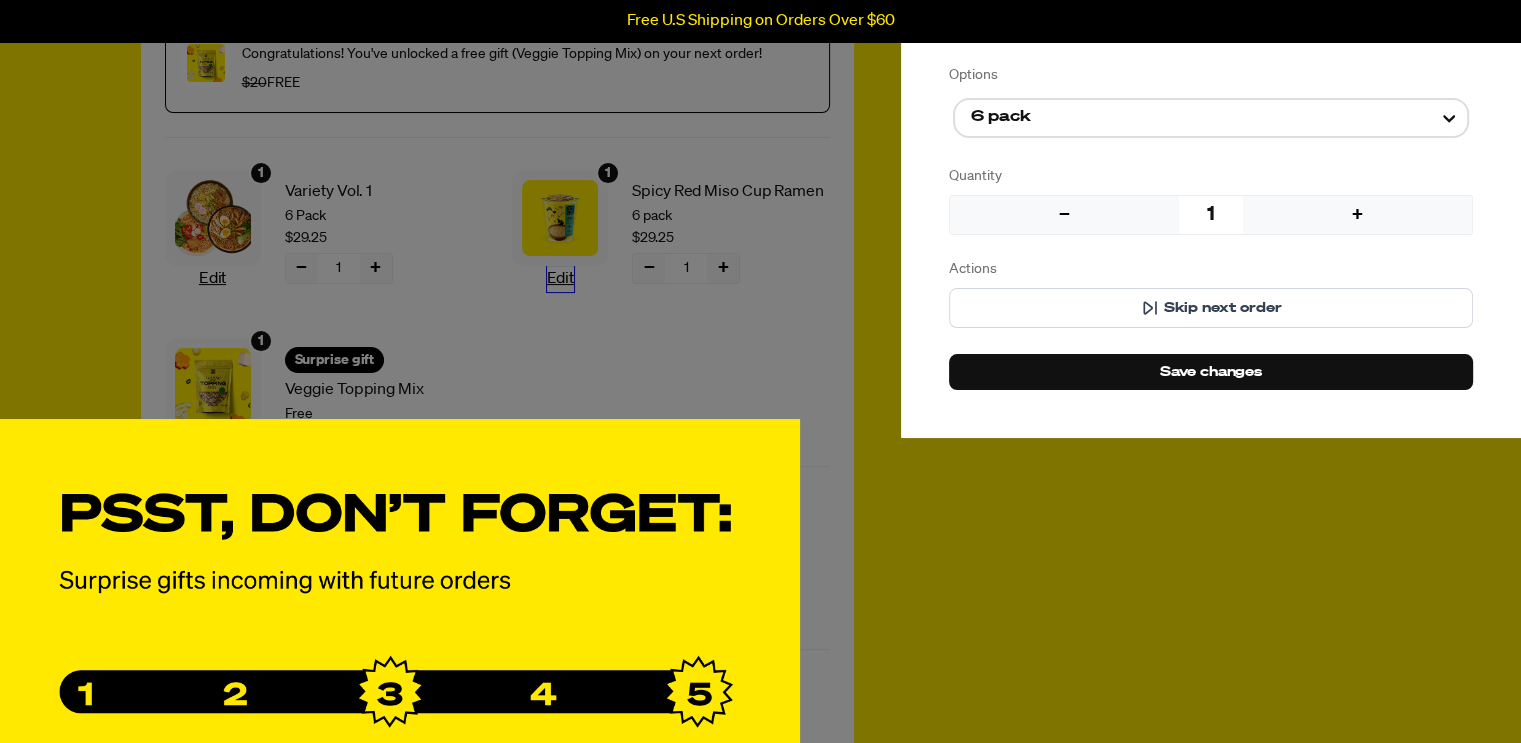 scroll, scrollTop: 400, scrollLeft: 0, axis: vertical 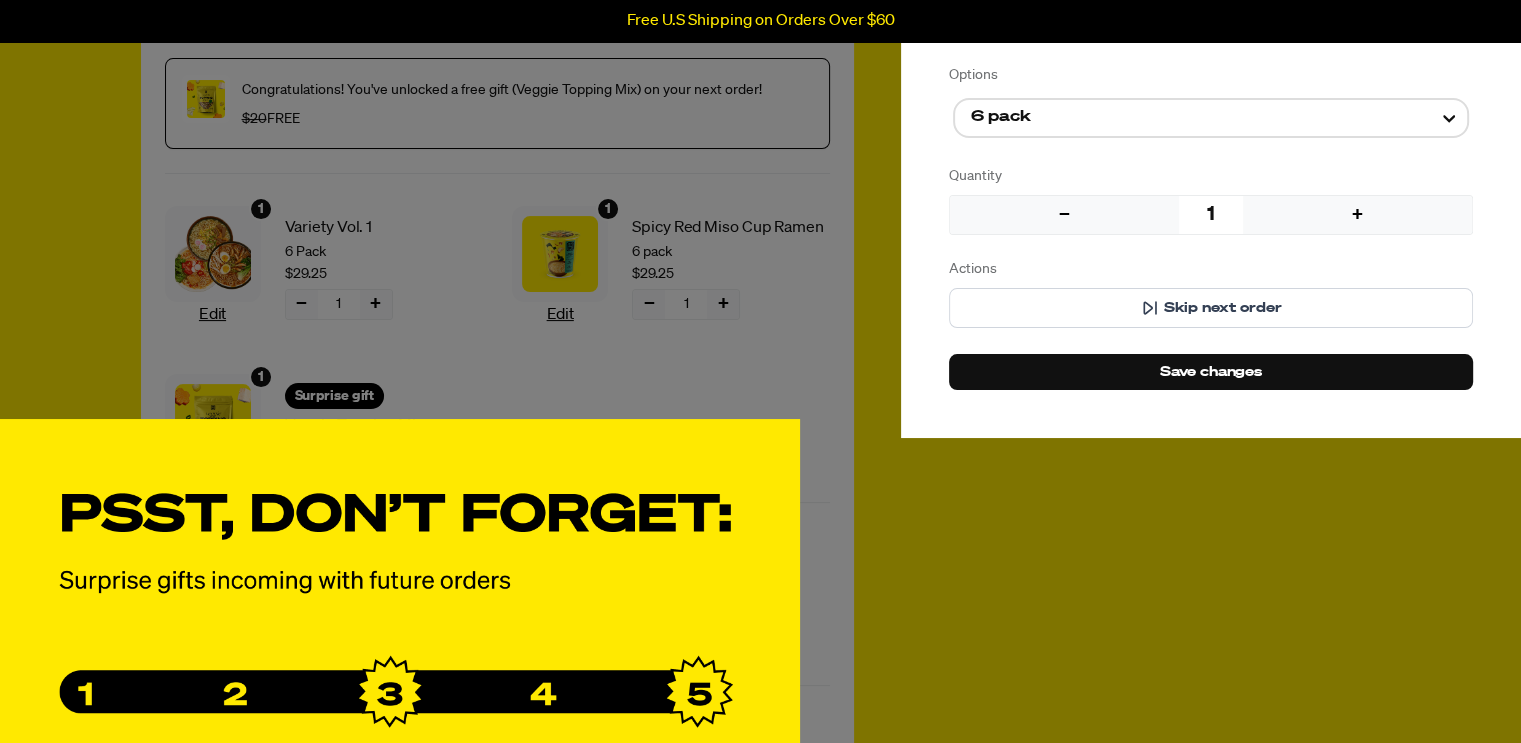 click on "Manage product(s) Spicy Red Miso Cup Ramen $29.25 Options 6 pack Quantity − 1 + Actions    Skip next order Save changes" at bounding box center (760, 371) 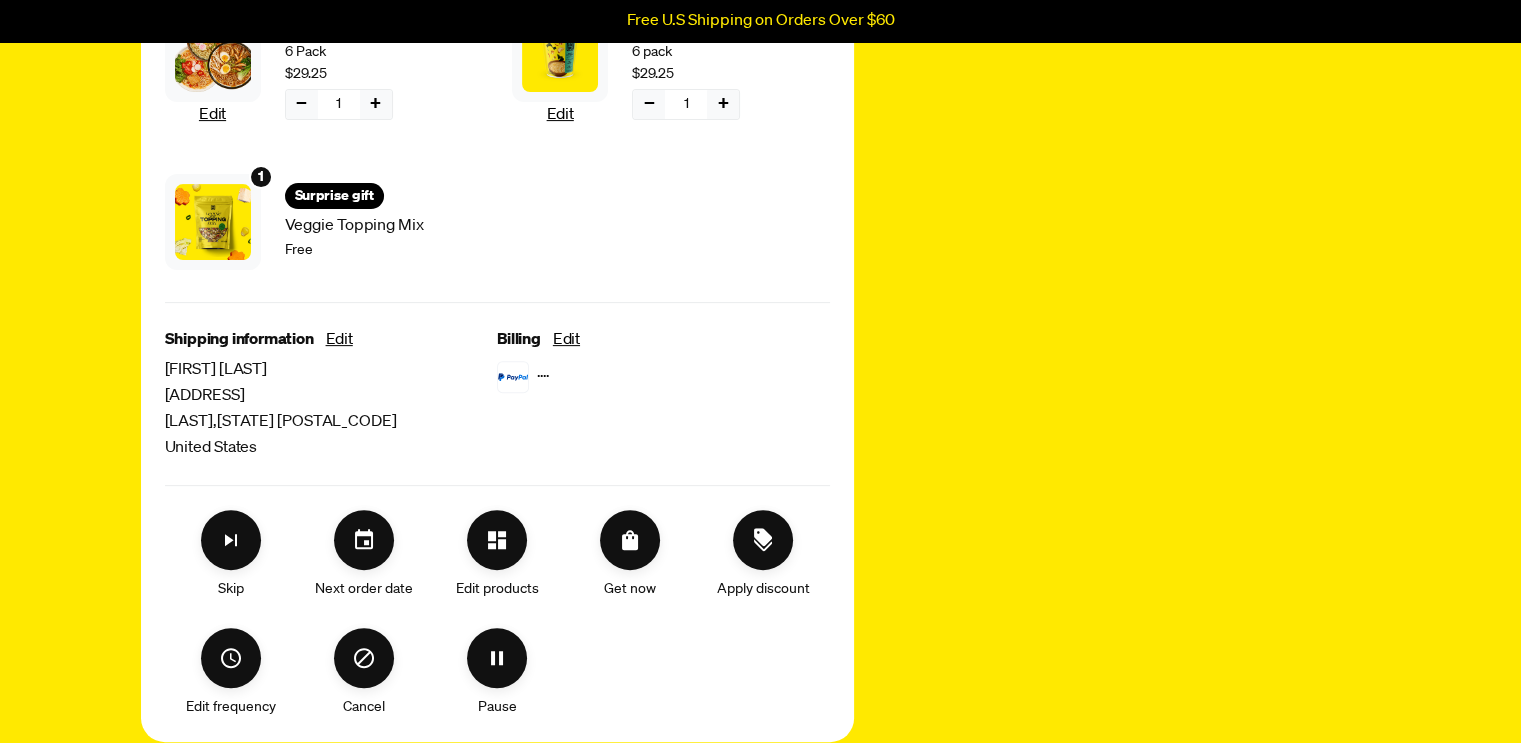 scroll, scrollTop: 700, scrollLeft: 0, axis: vertical 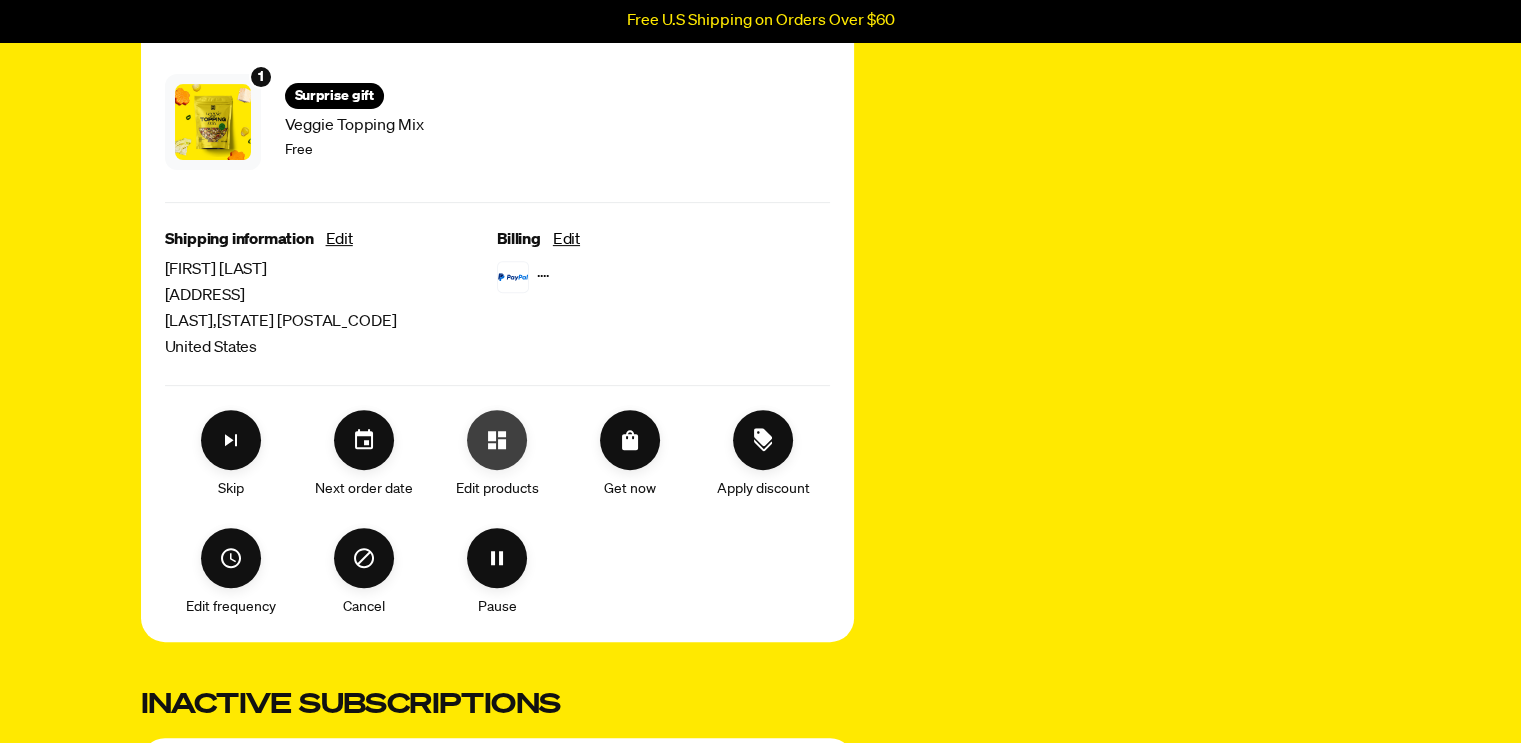 click at bounding box center [497, 440] 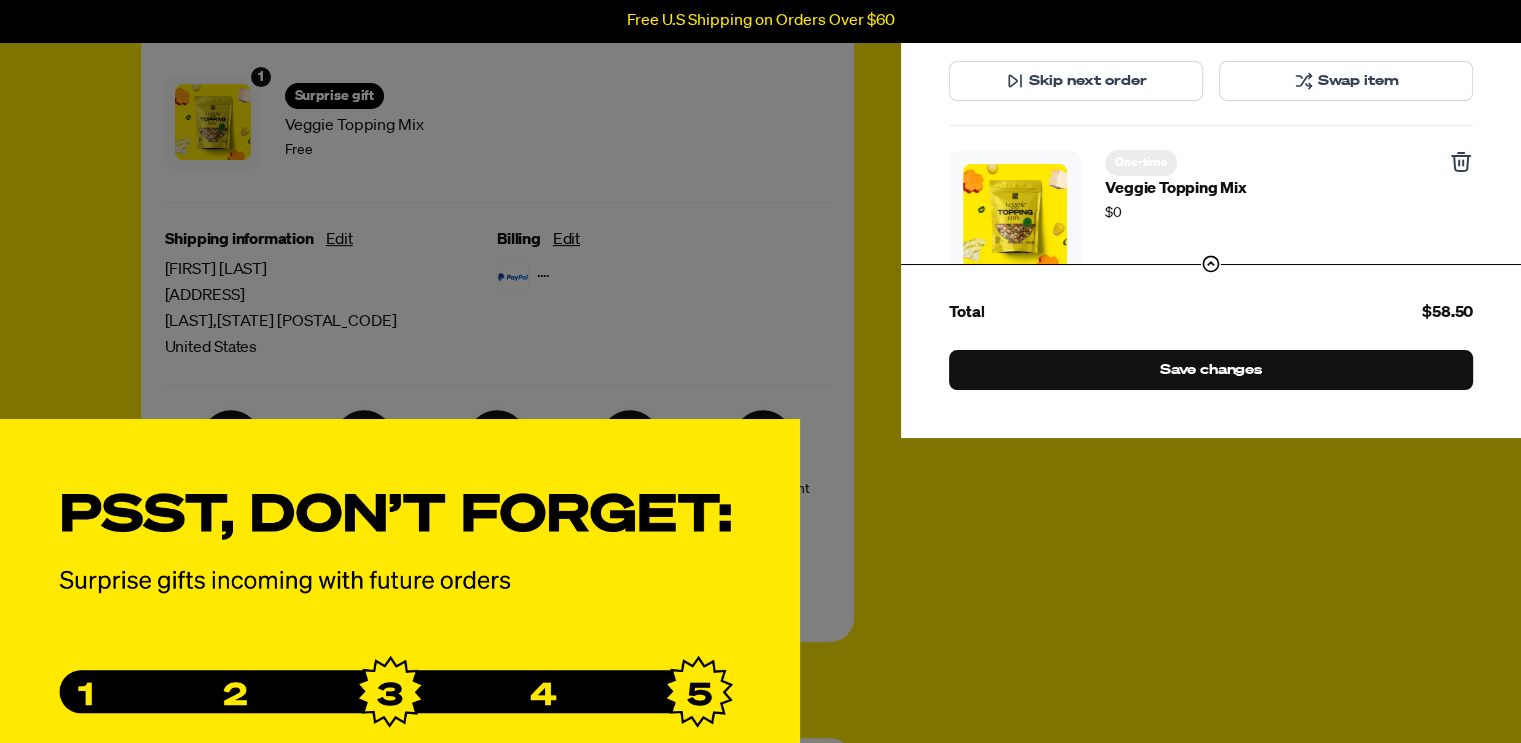 scroll, scrollTop: 725, scrollLeft: 0, axis: vertical 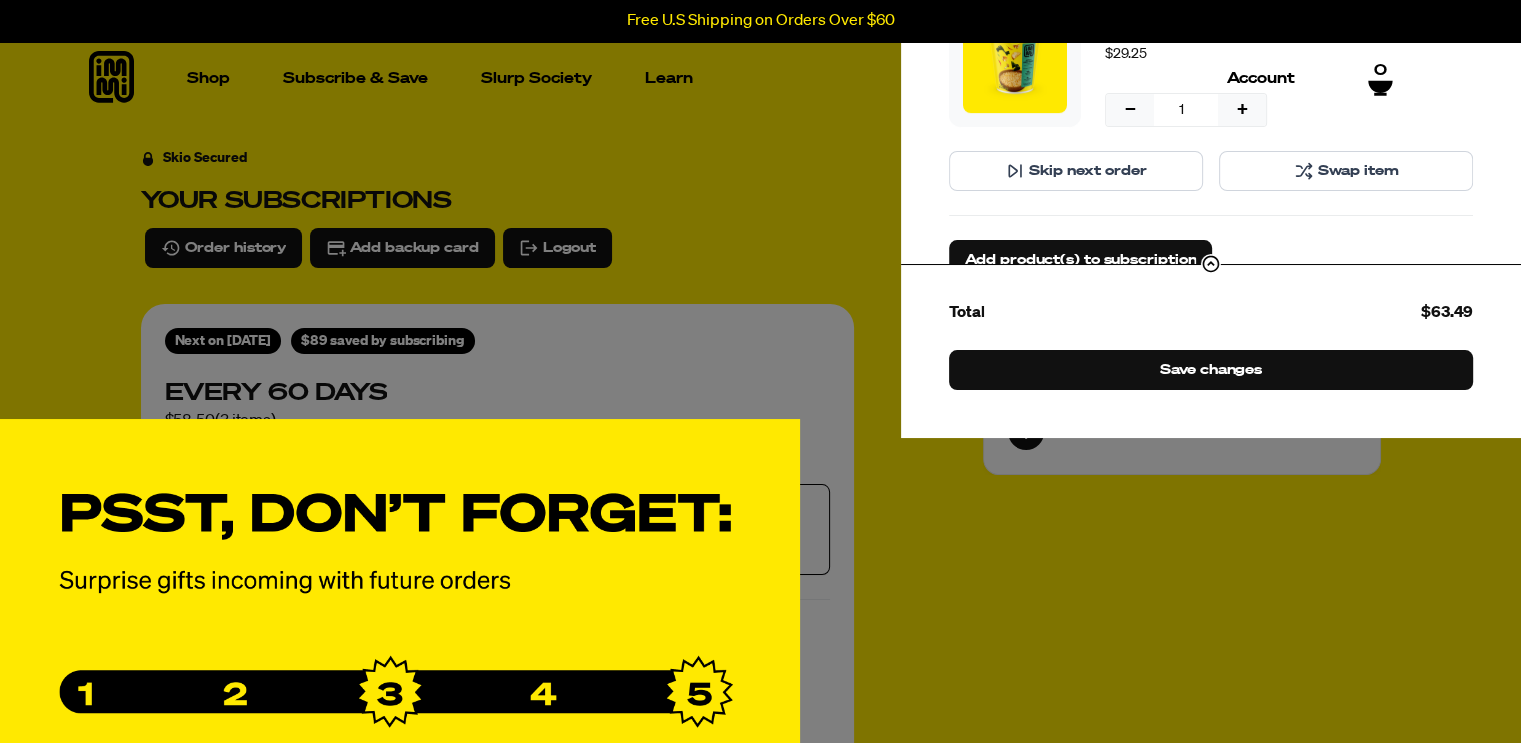 click on "Swap item" at bounding box center (1346, 171) 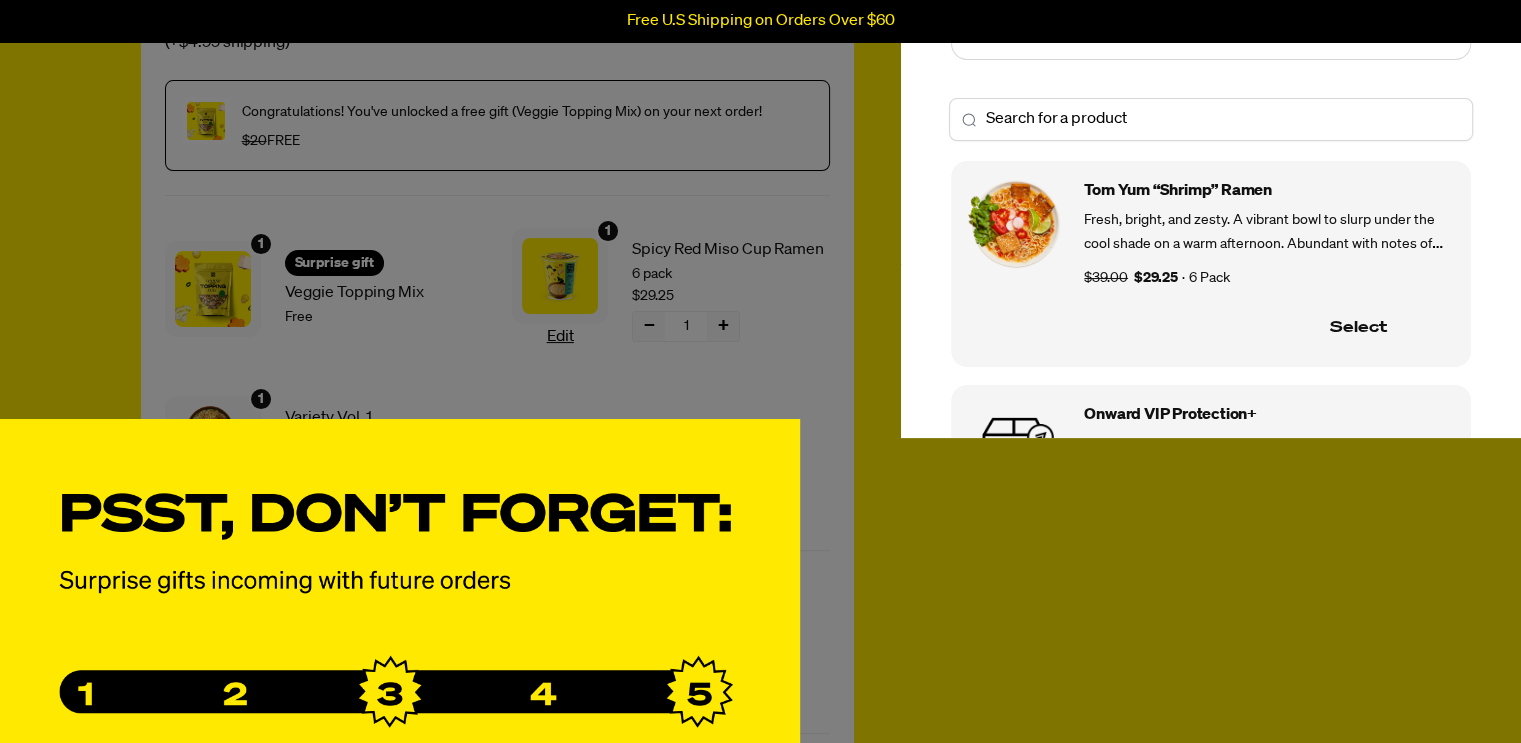 scroll, scrollTop: 500, scrollLeft: 0, axis: vertical 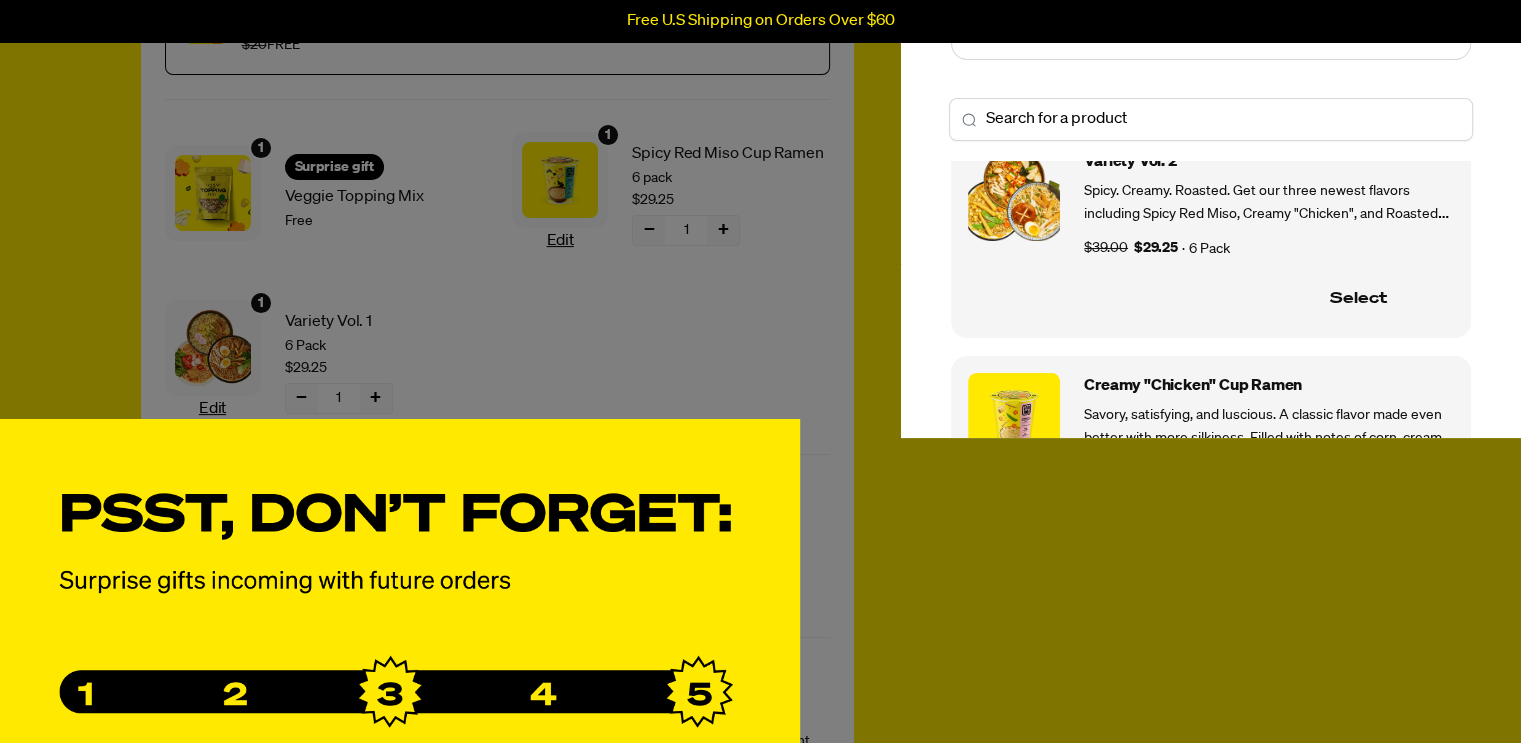 click on "· 6 Pack" at bounding box center [1316, 248] 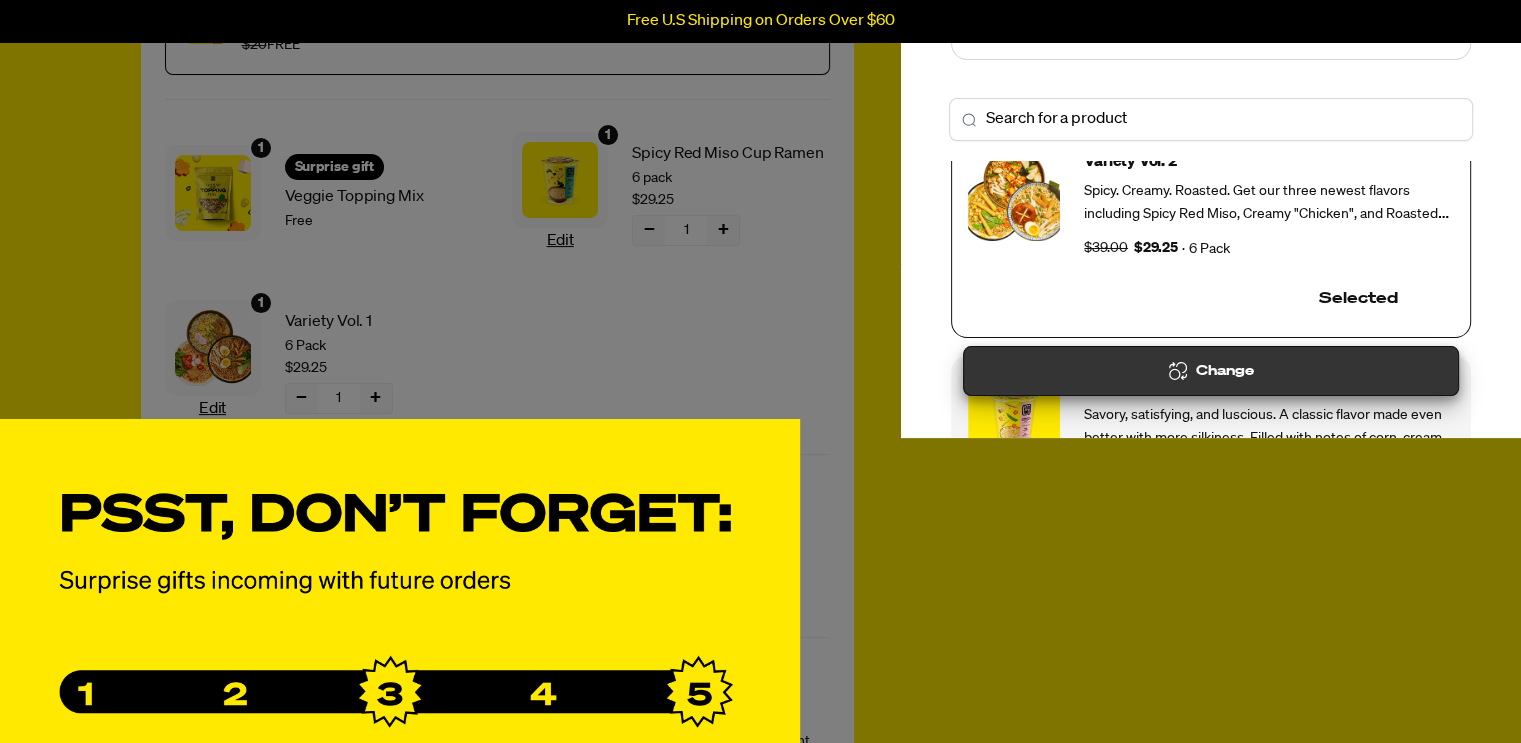 click on "Change" at bounding box center [1211, 371] 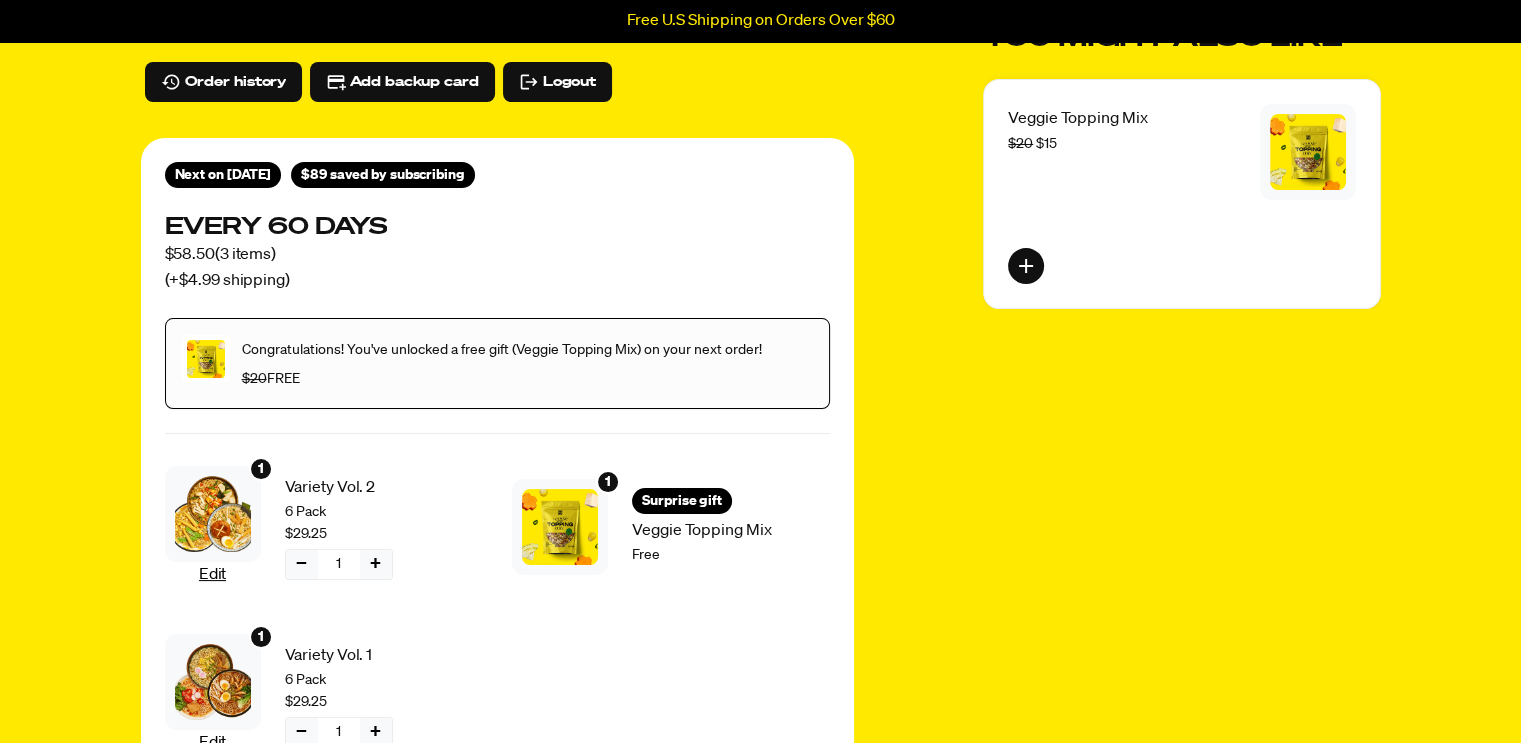 scroll, scrollTop: 0, scrollLeft: 0, axis: both 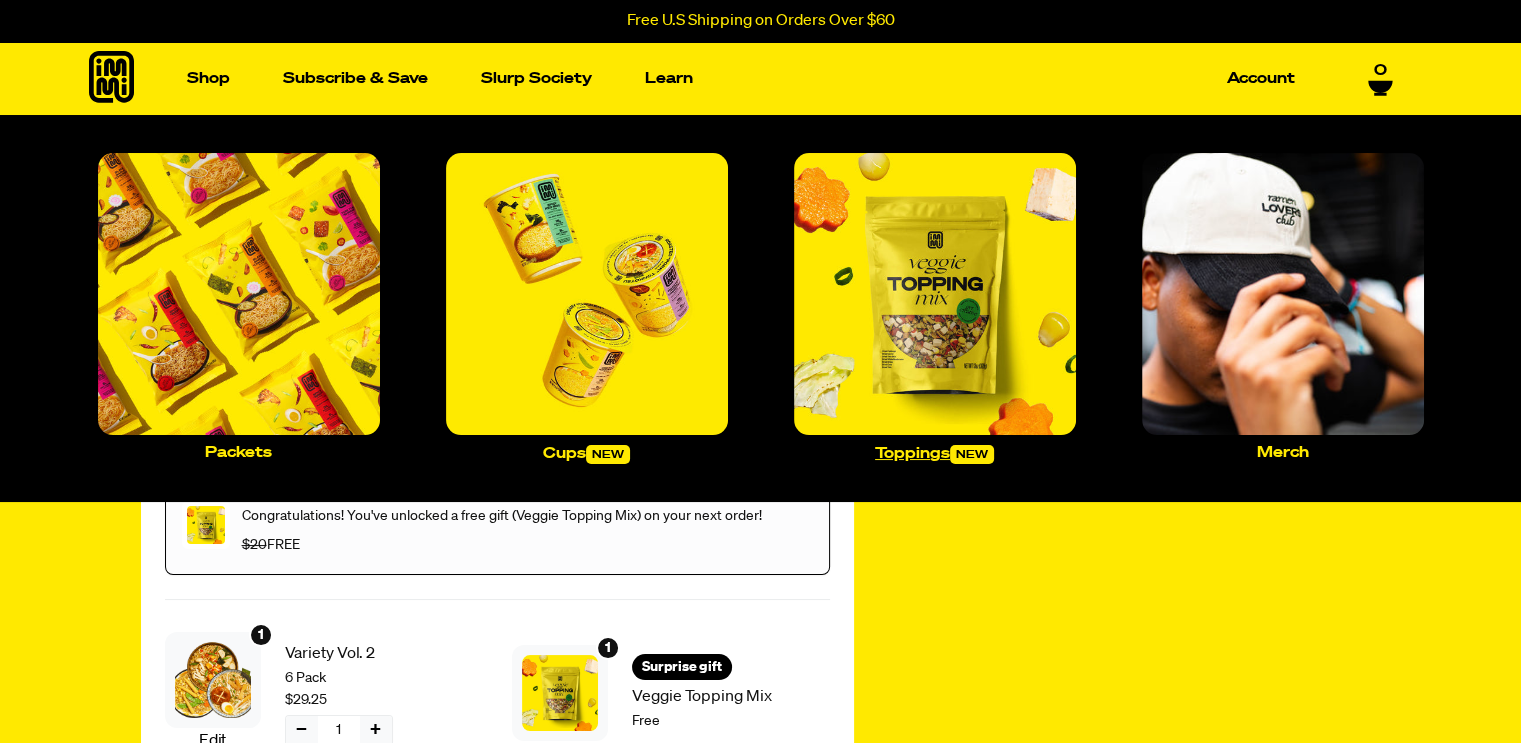 click at bounding box center [935, 294] 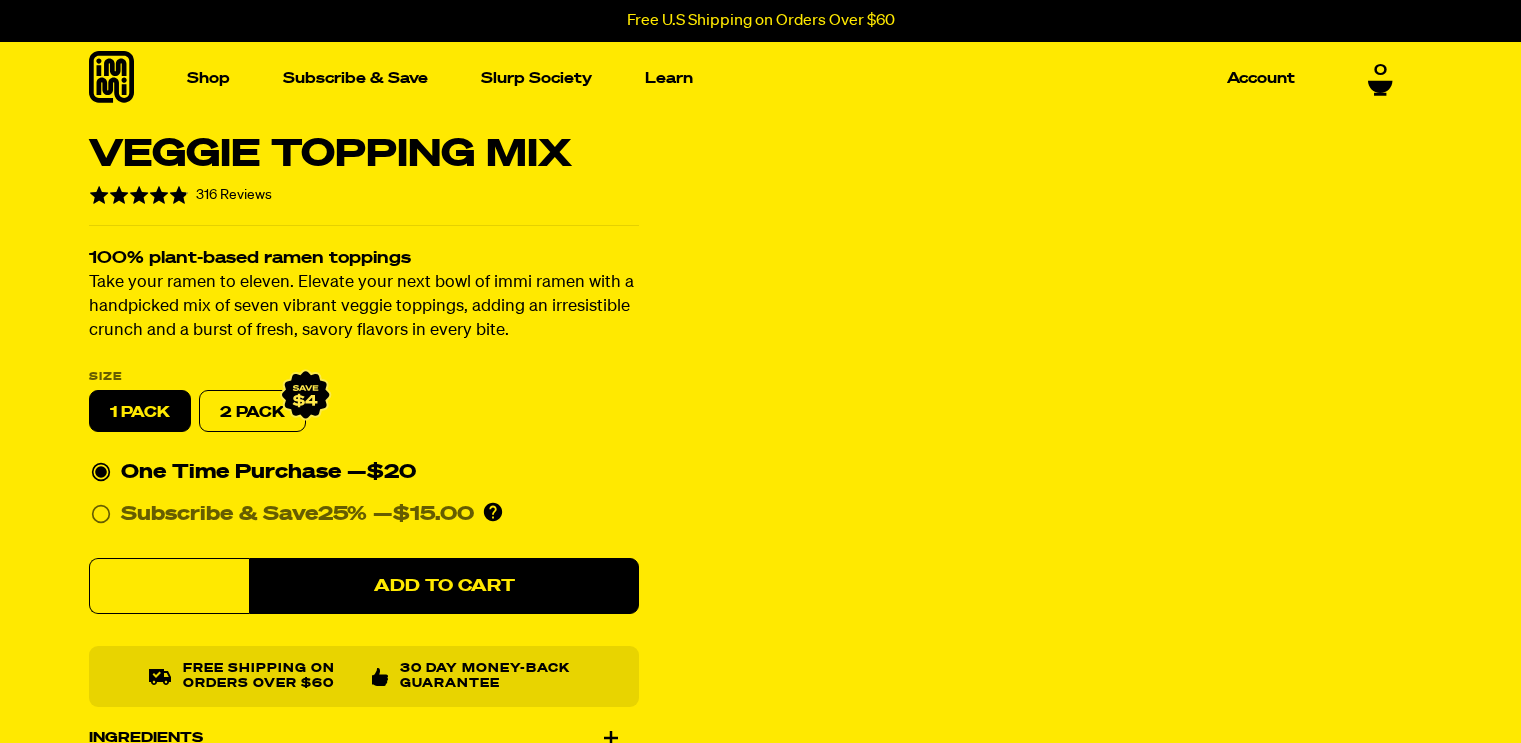 scroll, scrollTop: 0, scrollLeft: 0, axis: both 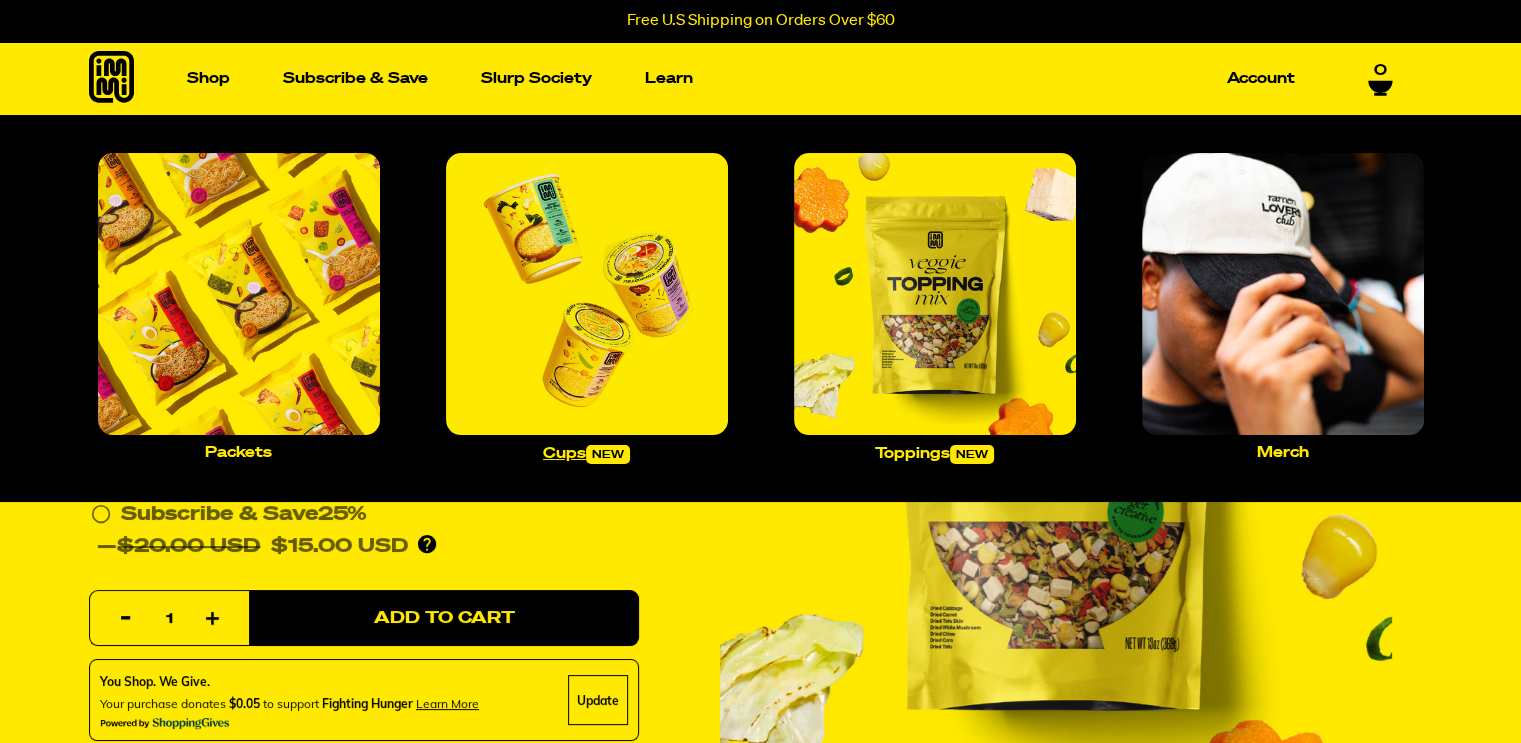 click at bounding box center [587, 294] 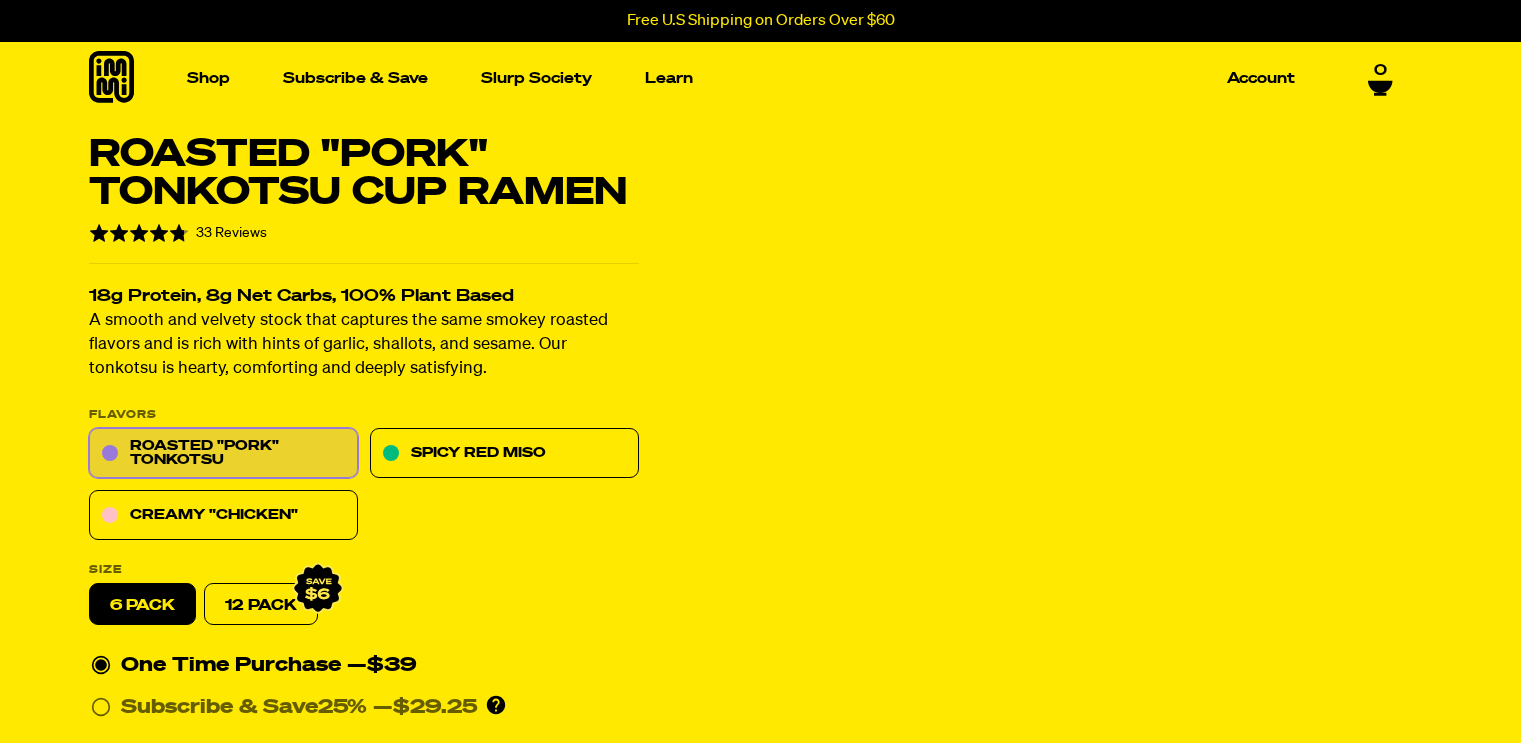 scroll, scrollTop: 0, scrollLeft: 0, axis: both 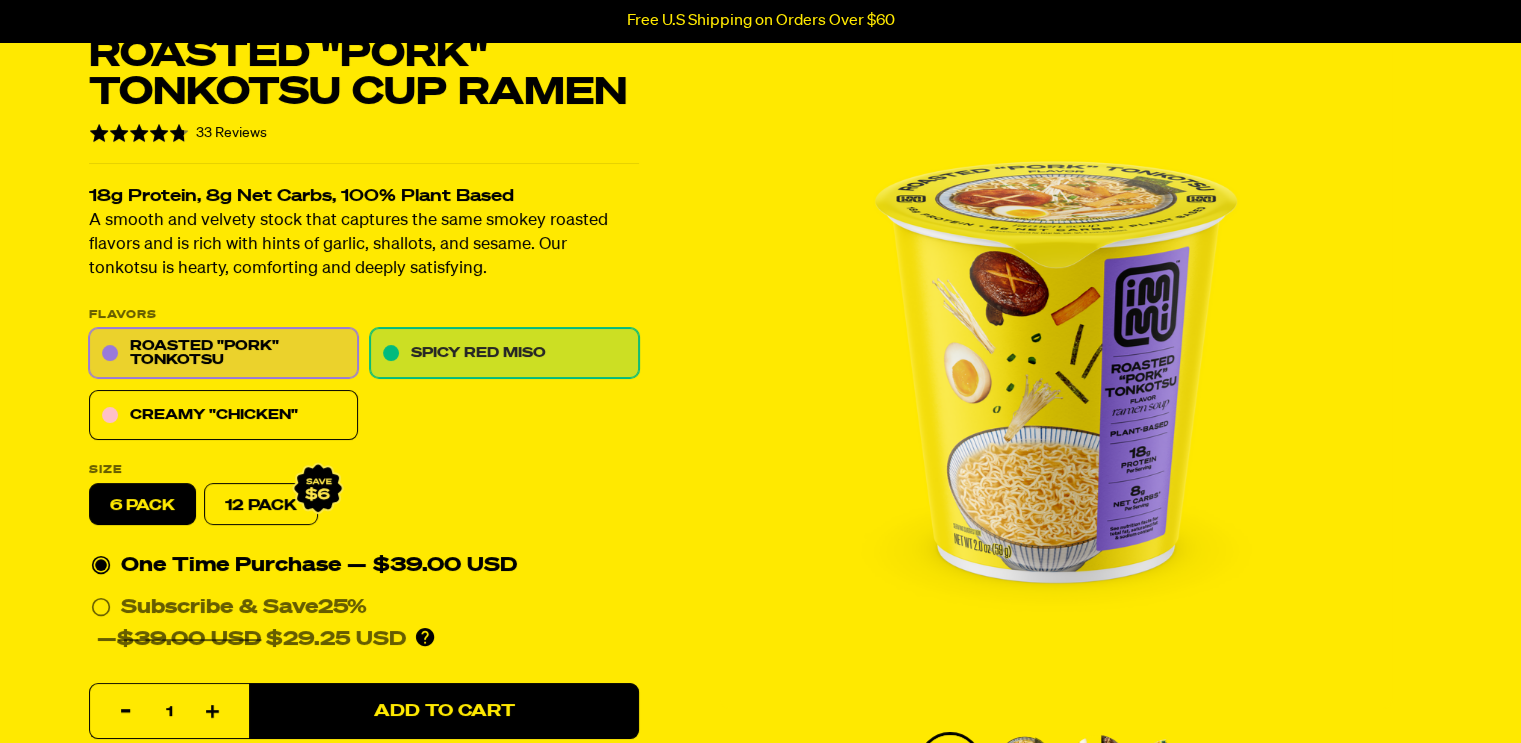 click on "Spicy Red Miso" at bounding box center [504, 354] 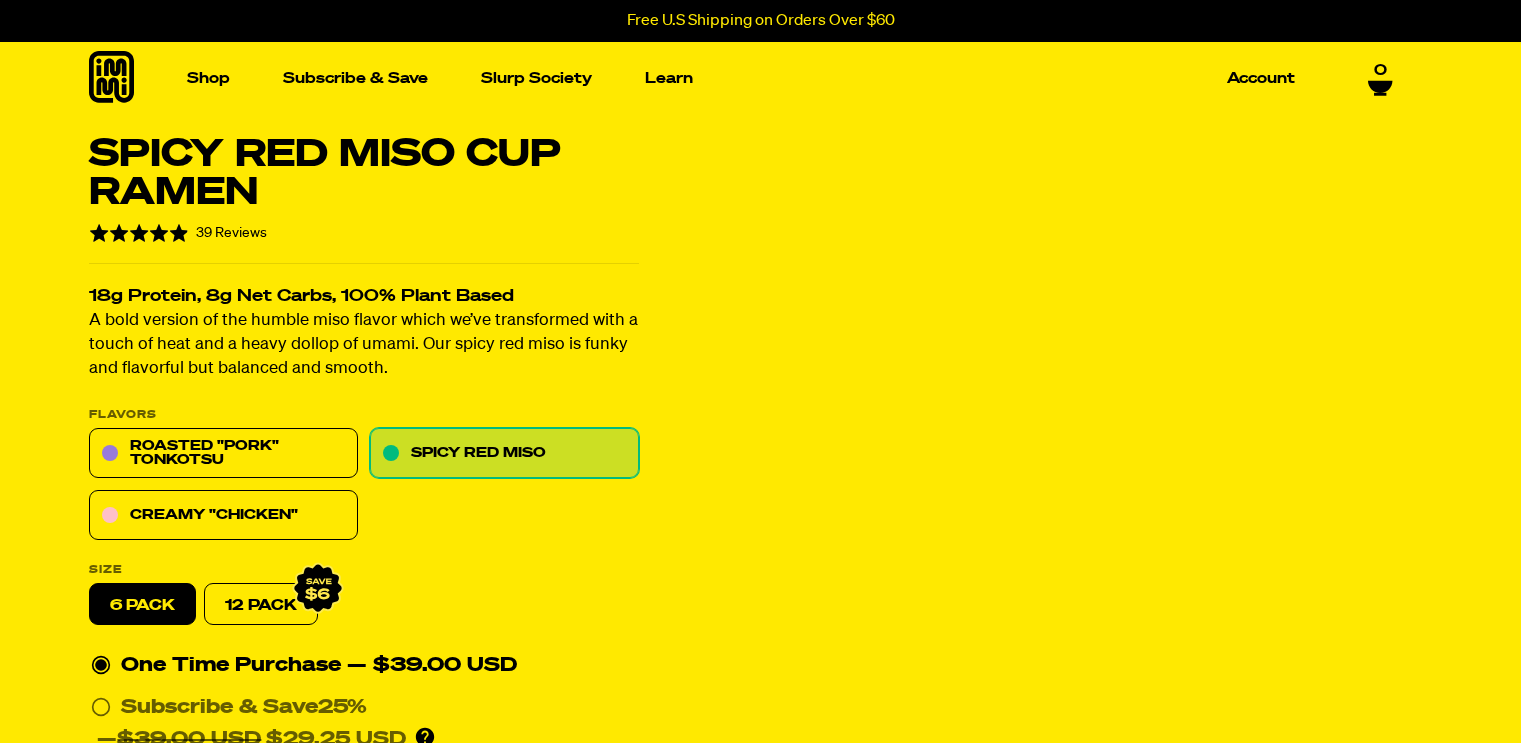 scroll, scrollTop: 0, scrollLeft: 0, axis: both 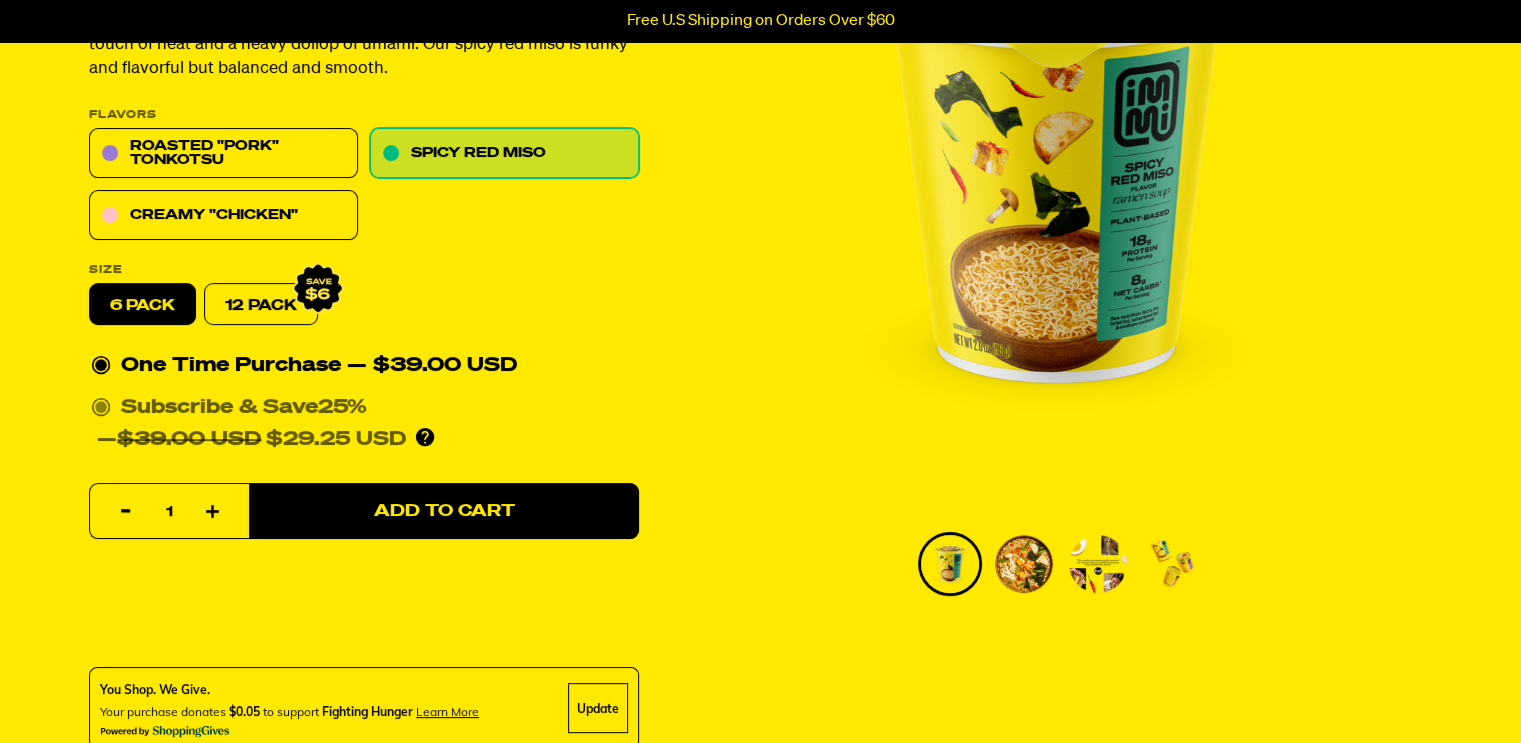 click 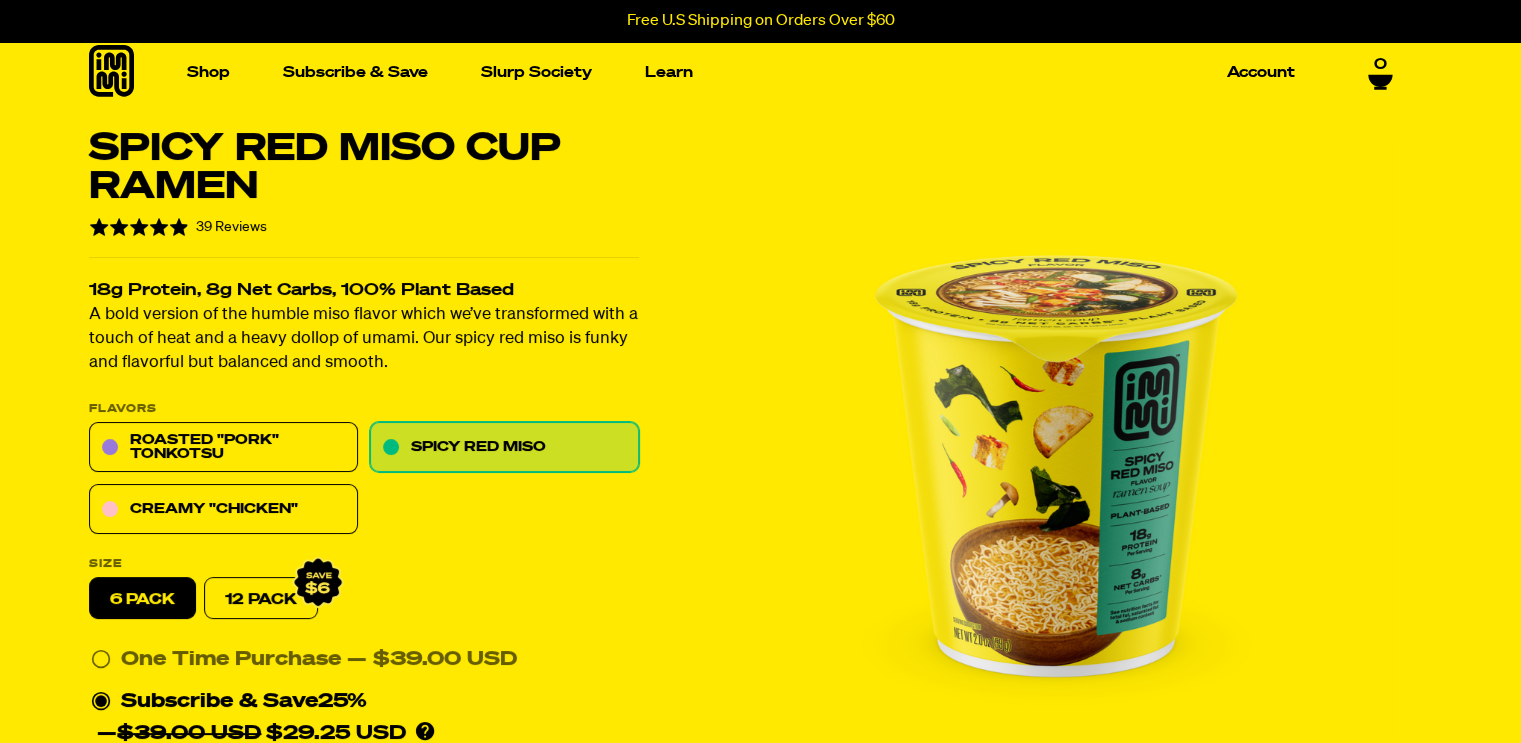 scroll, scrollTop: 0, scrollLeft: 0, axis: both 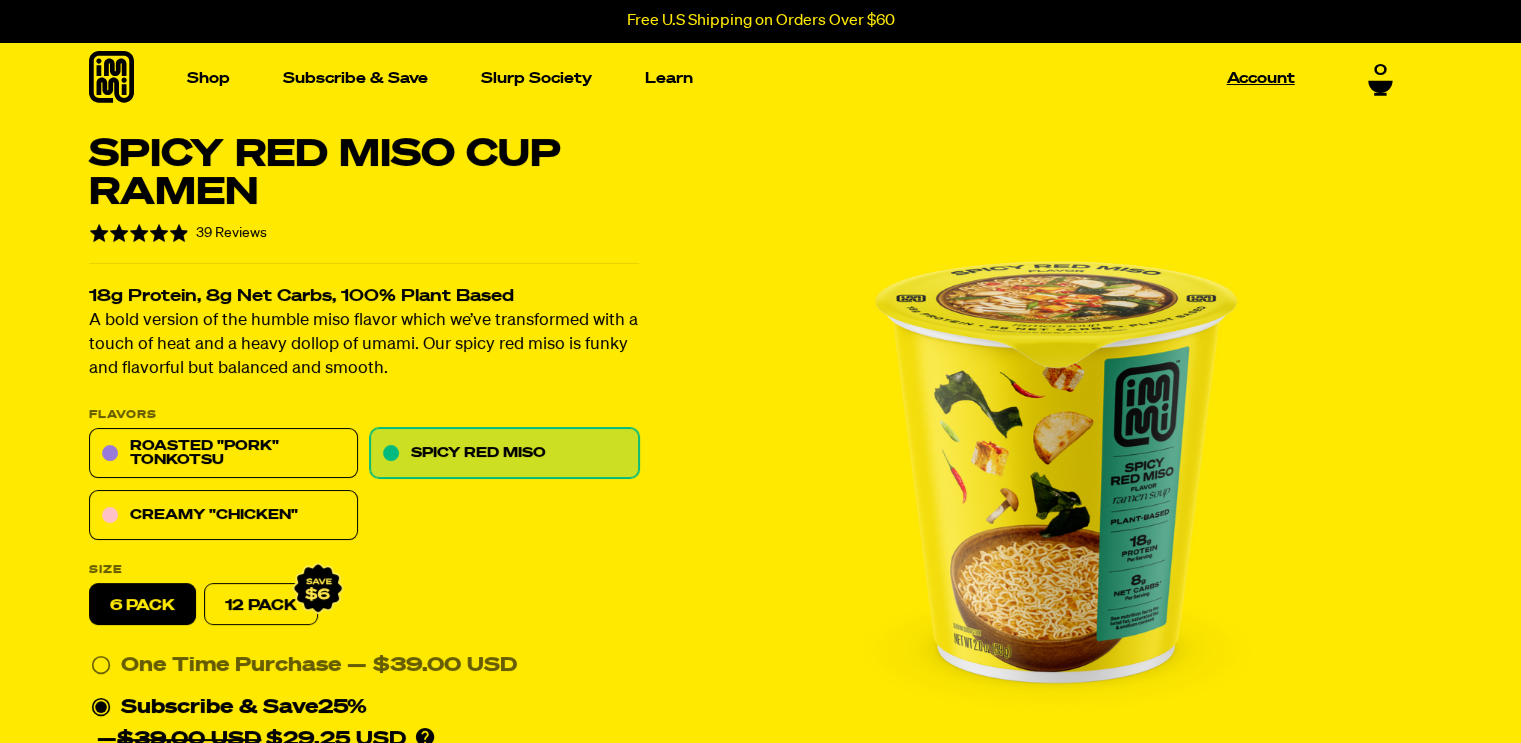 click on "Account" at bounding box center (1261, 78) 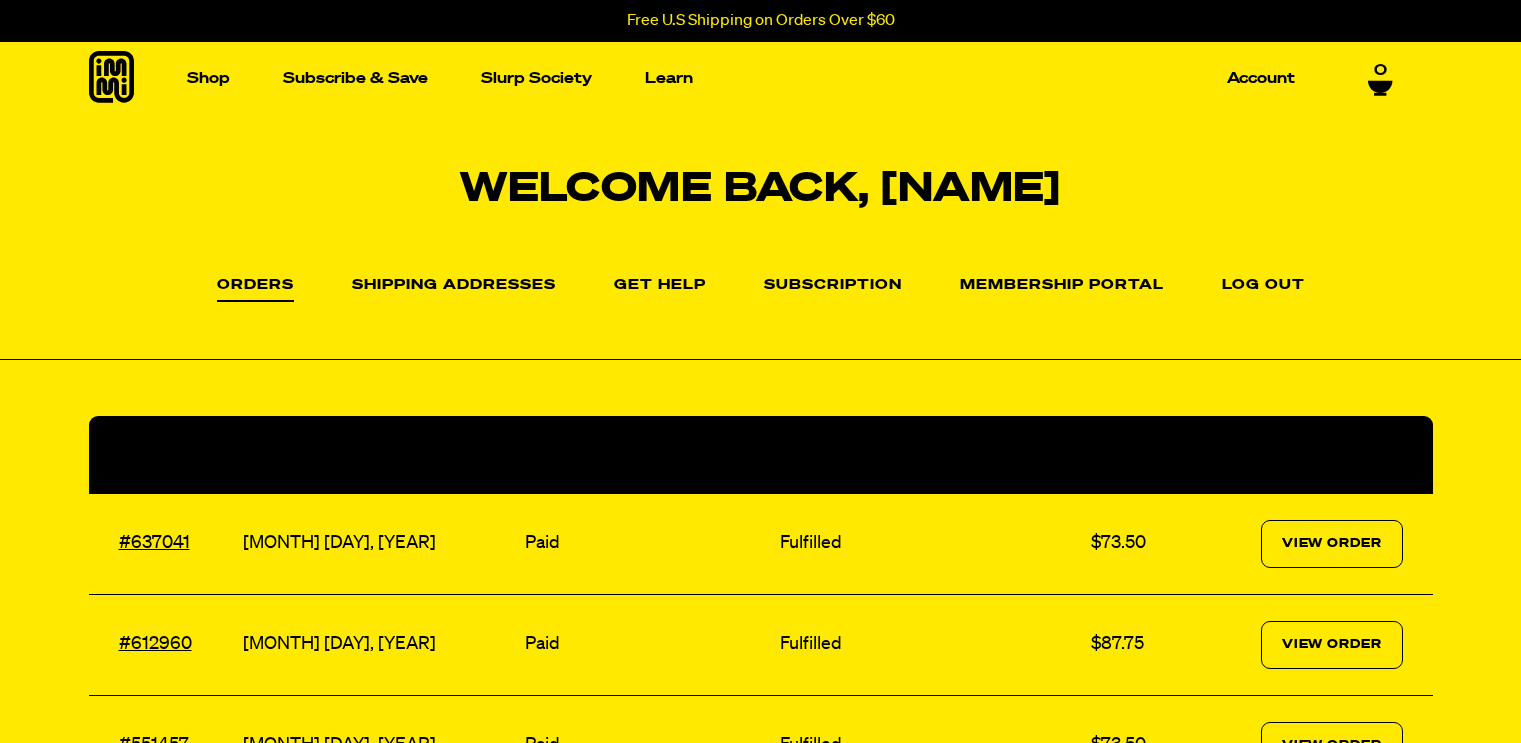 scroll, scrollTop: 0, scrollLeft: 0, axis: both 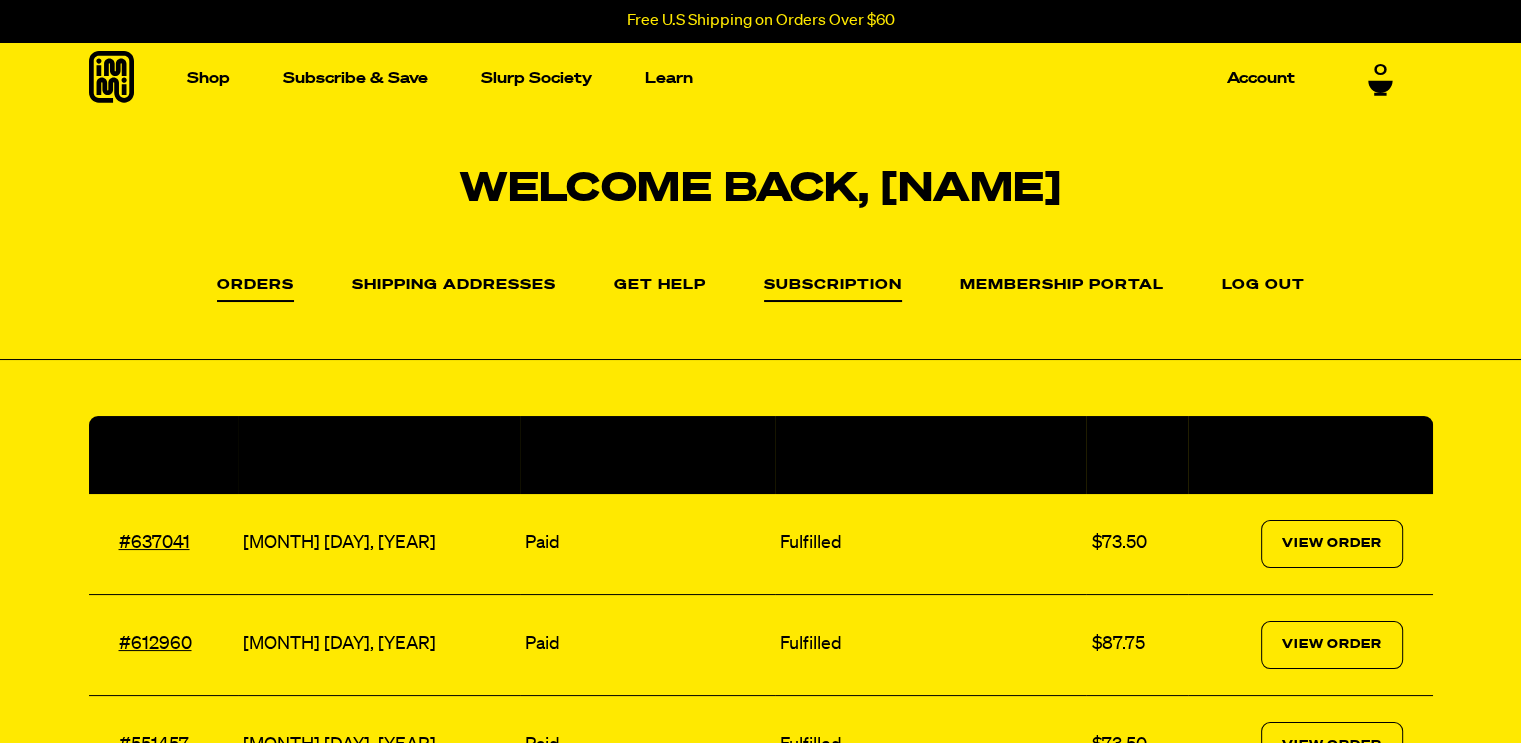 click on "Subscription" at bounding box center [833, 290] 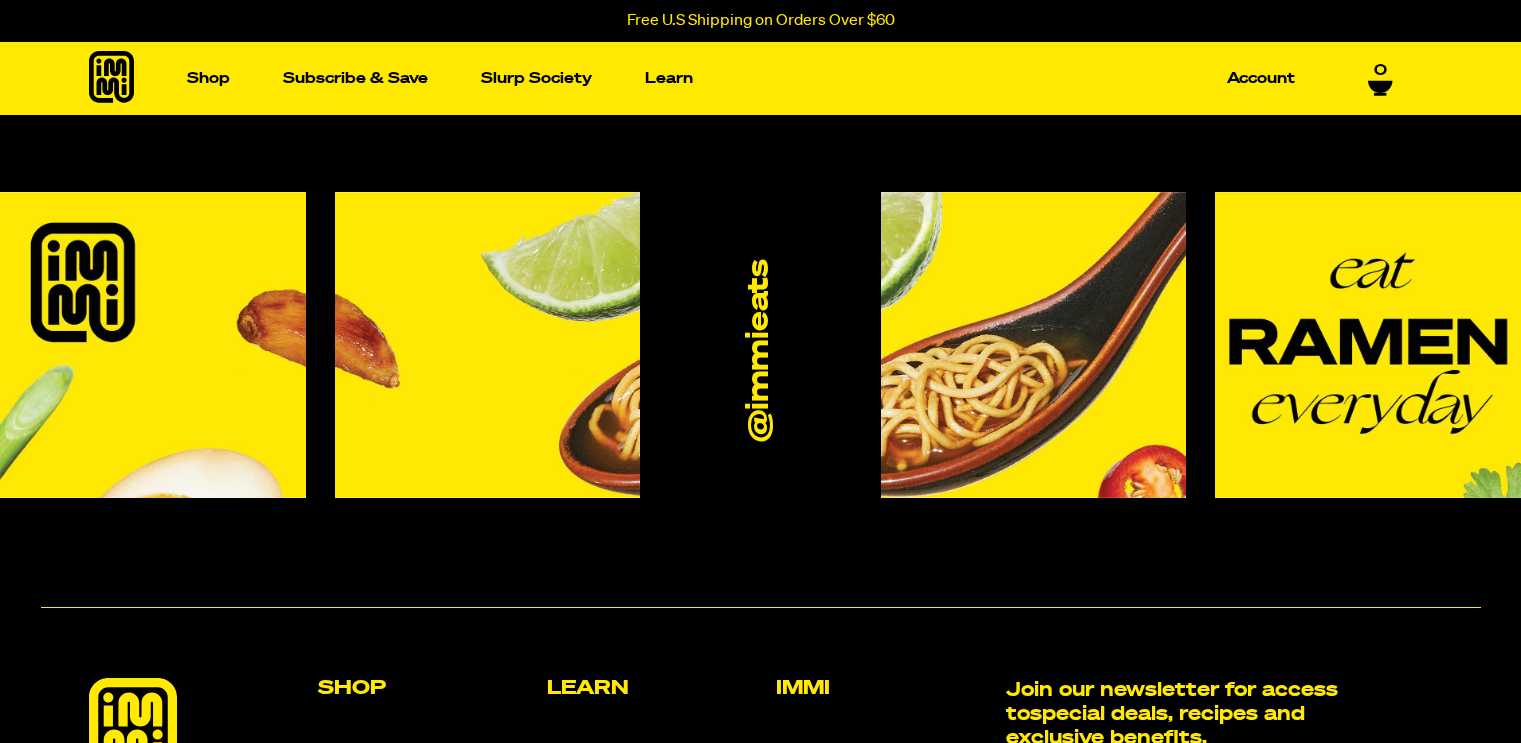 scroll, scrollTop: 0, scrollLeft: 0, axis: both 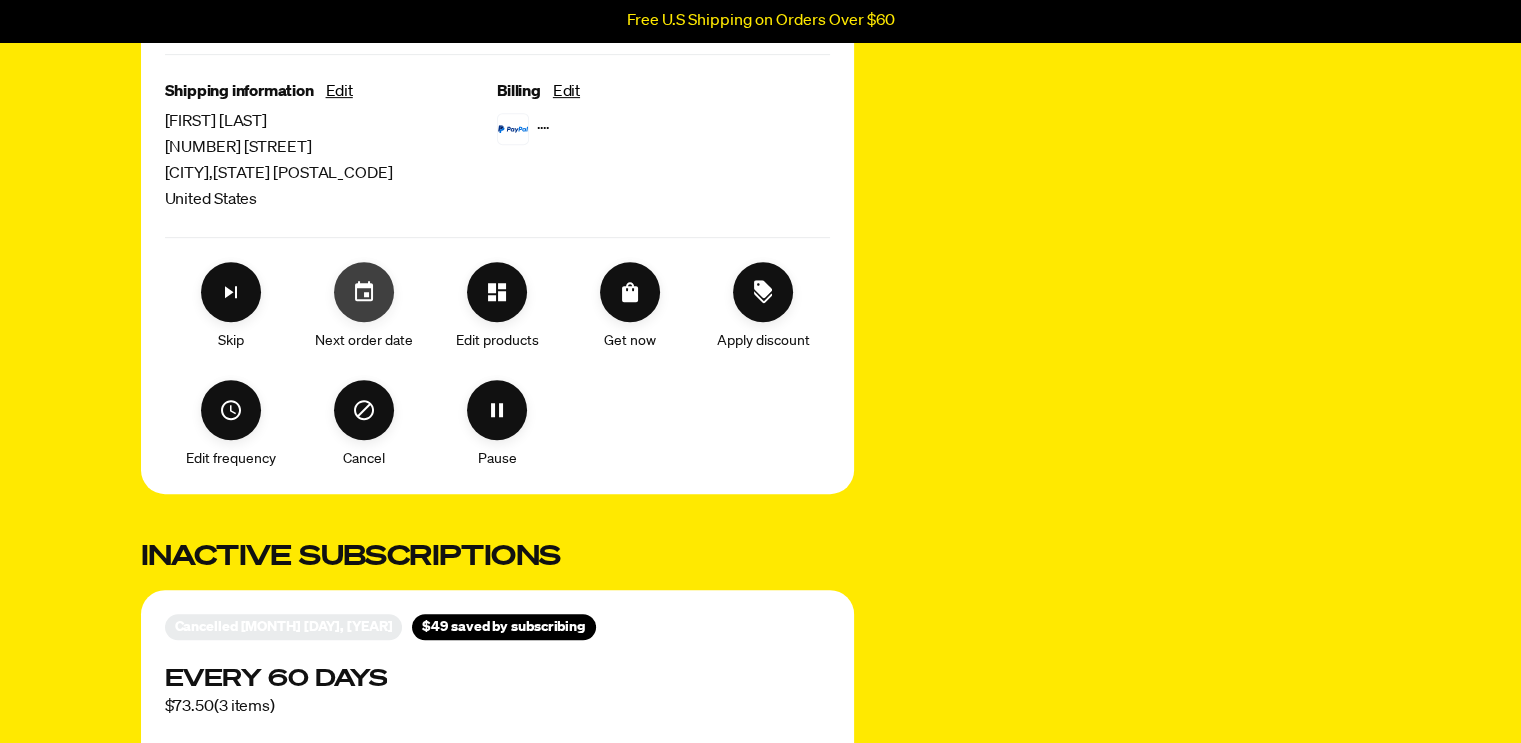 click 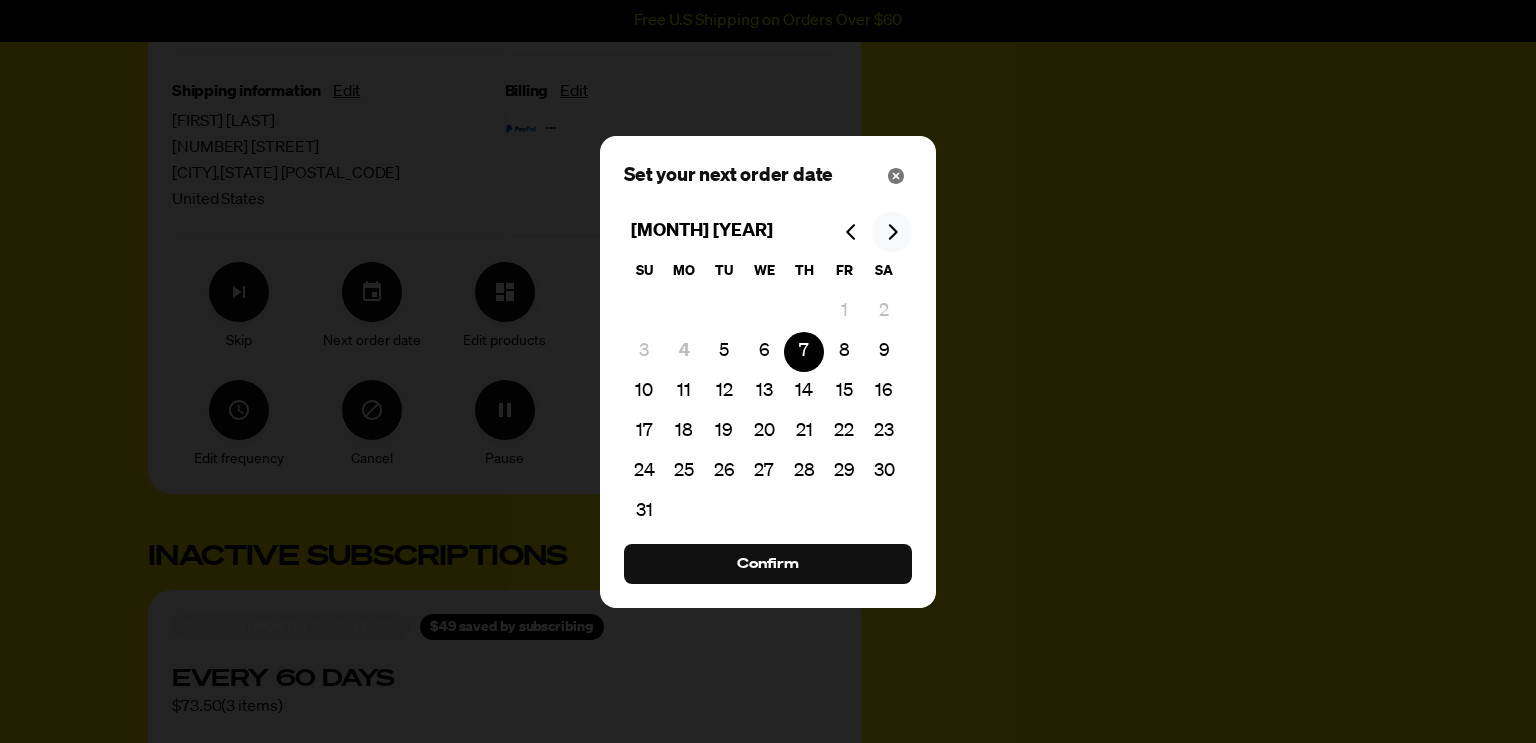 click 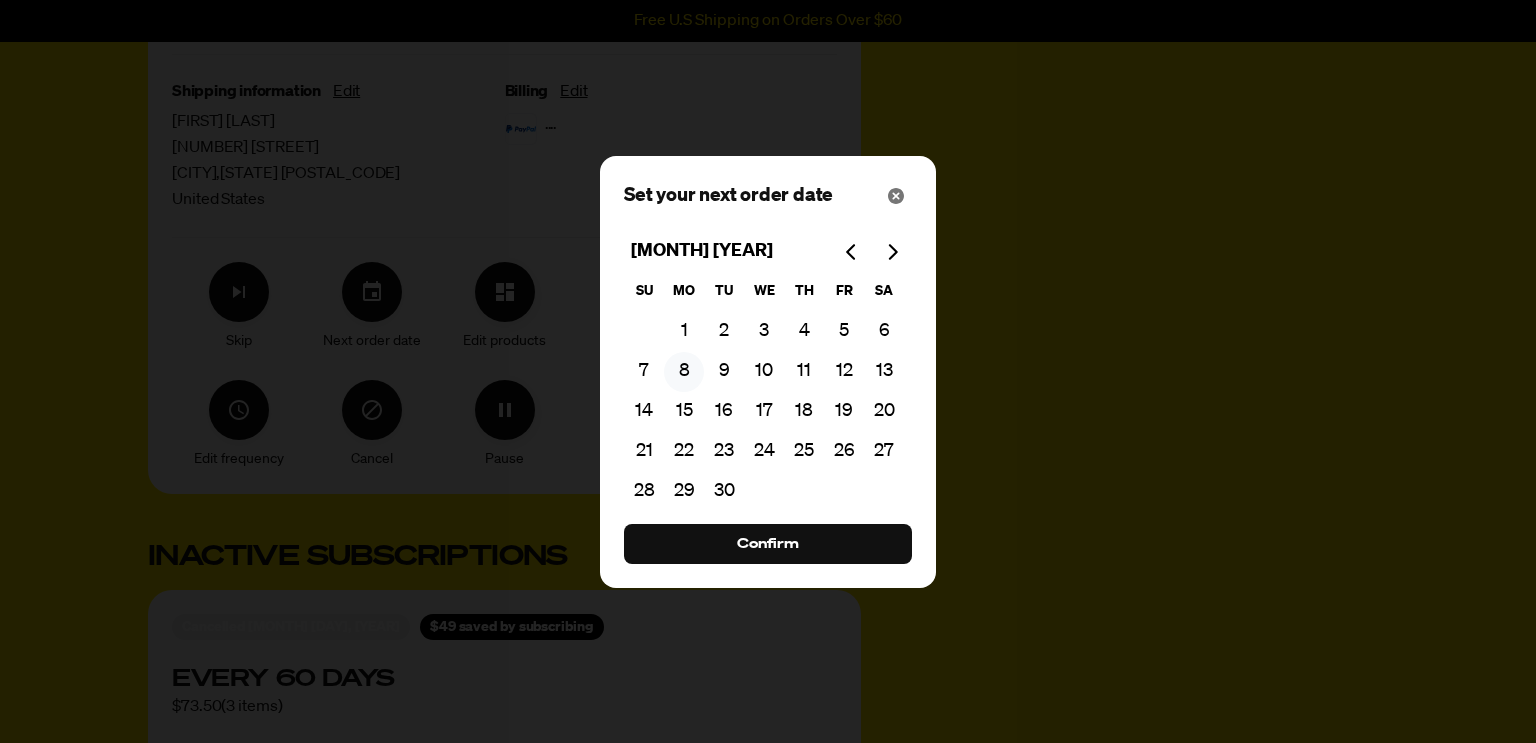 click on "8" at bounding box center (684, 372) 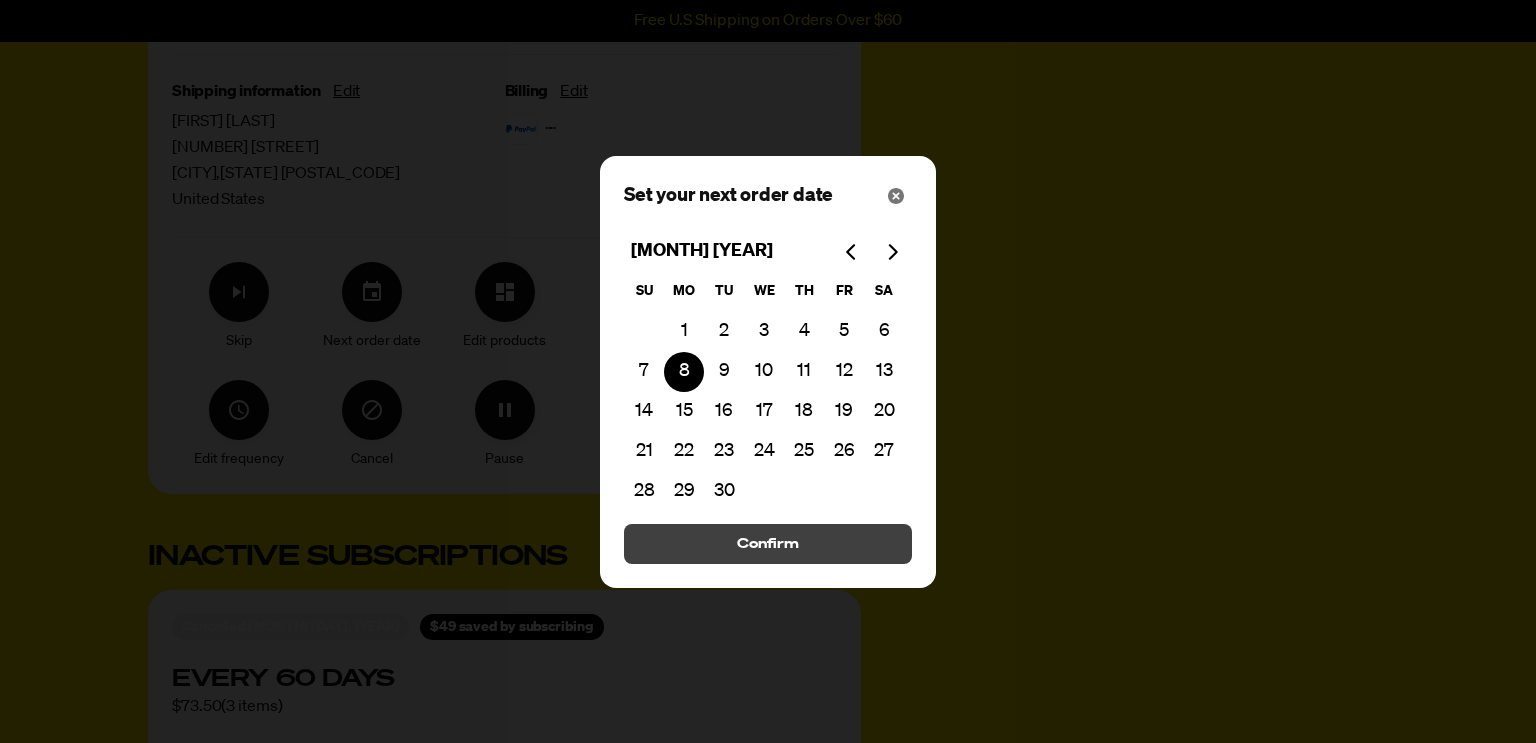 click on "Confirm" at bounding box center (768, 544) 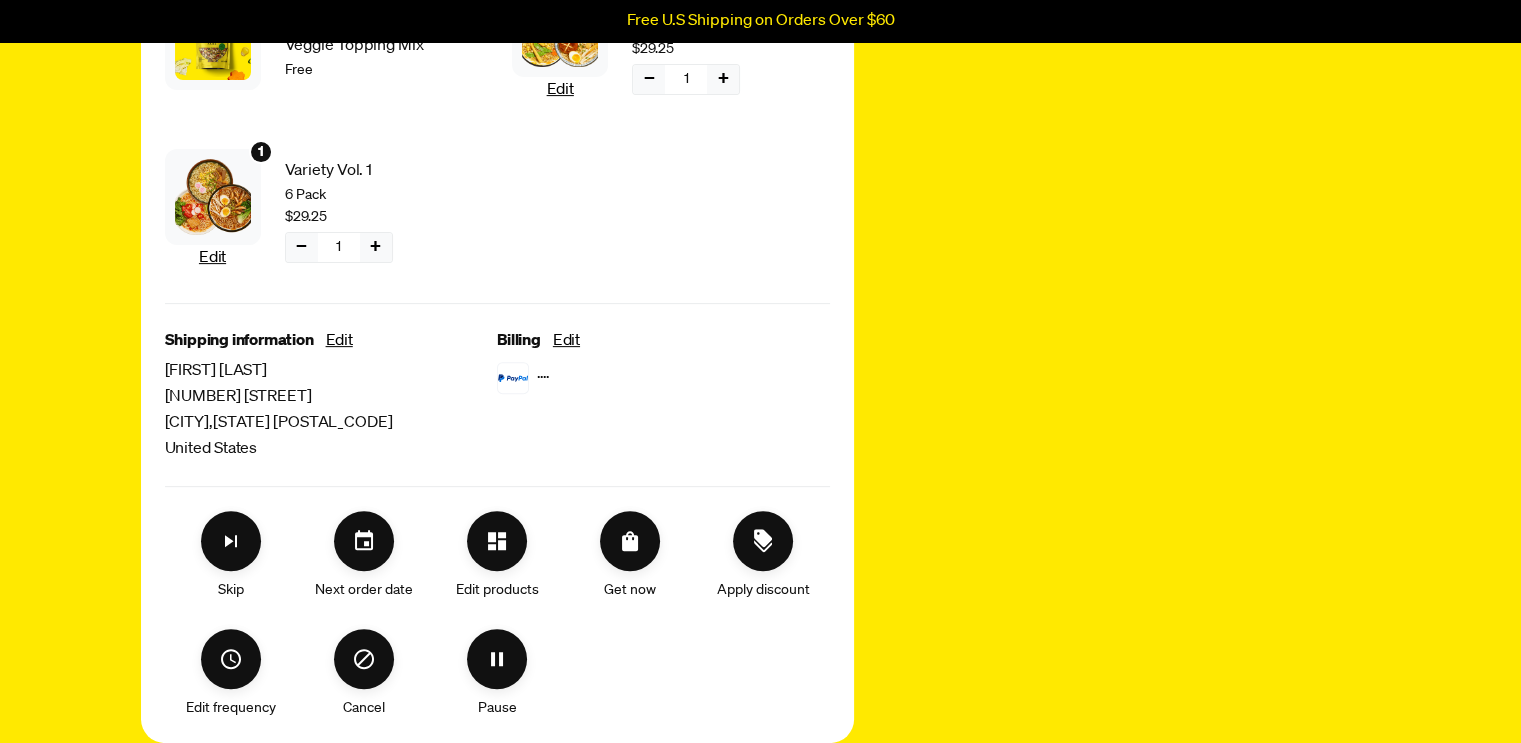 scroll, scrollTop: 700, scrollLeft: 0, axis: vertical 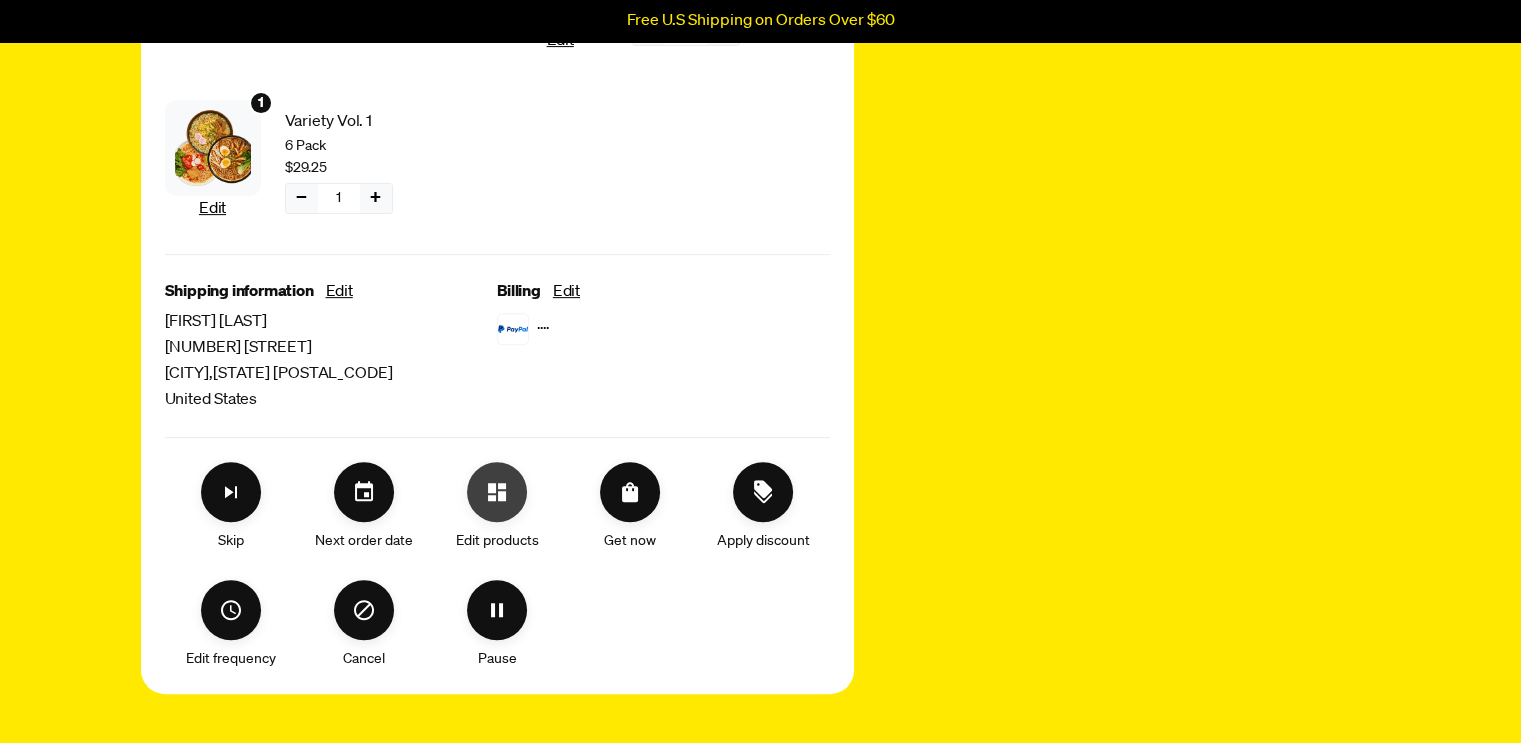 click 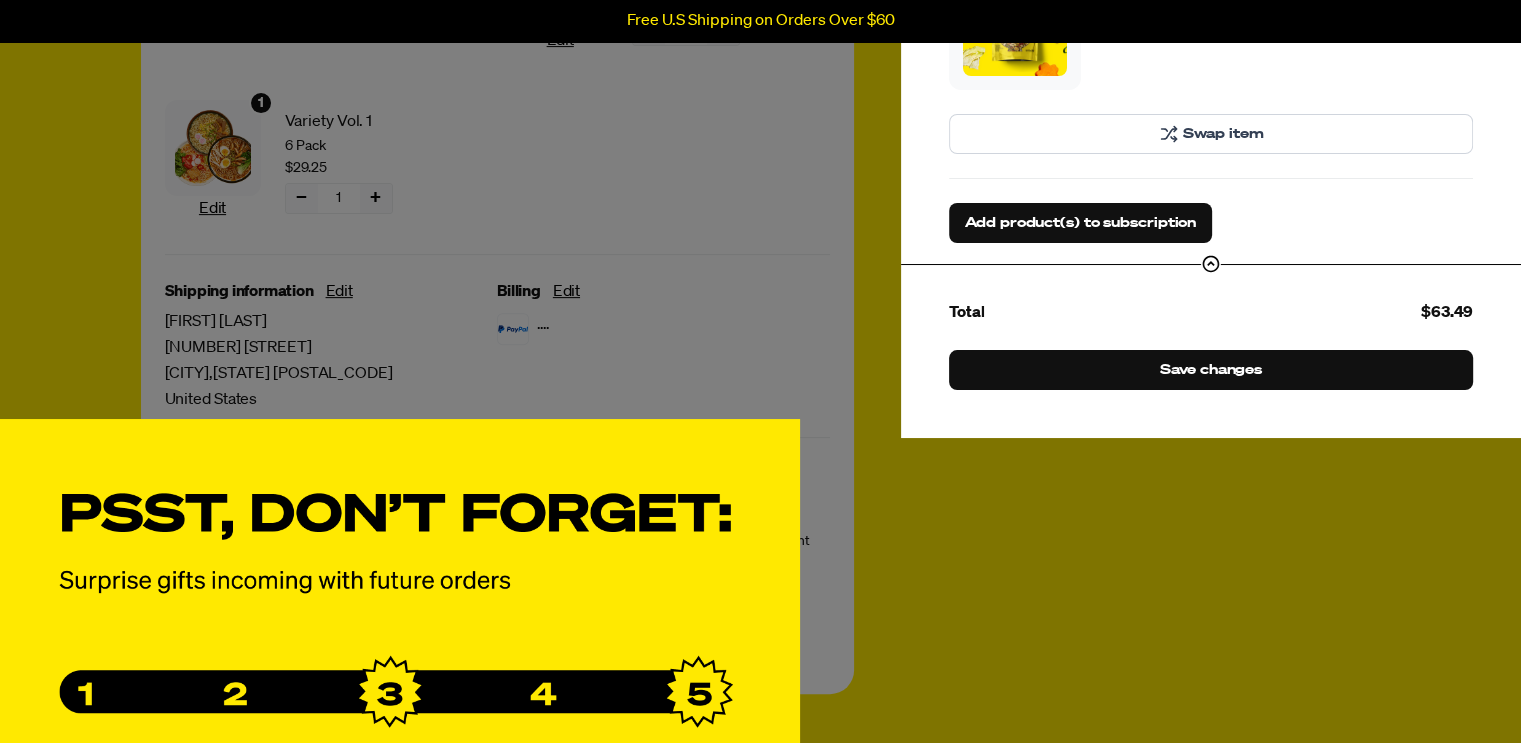 scroll, scrollTop: 439, scrollLeft: 0, axis: vertical 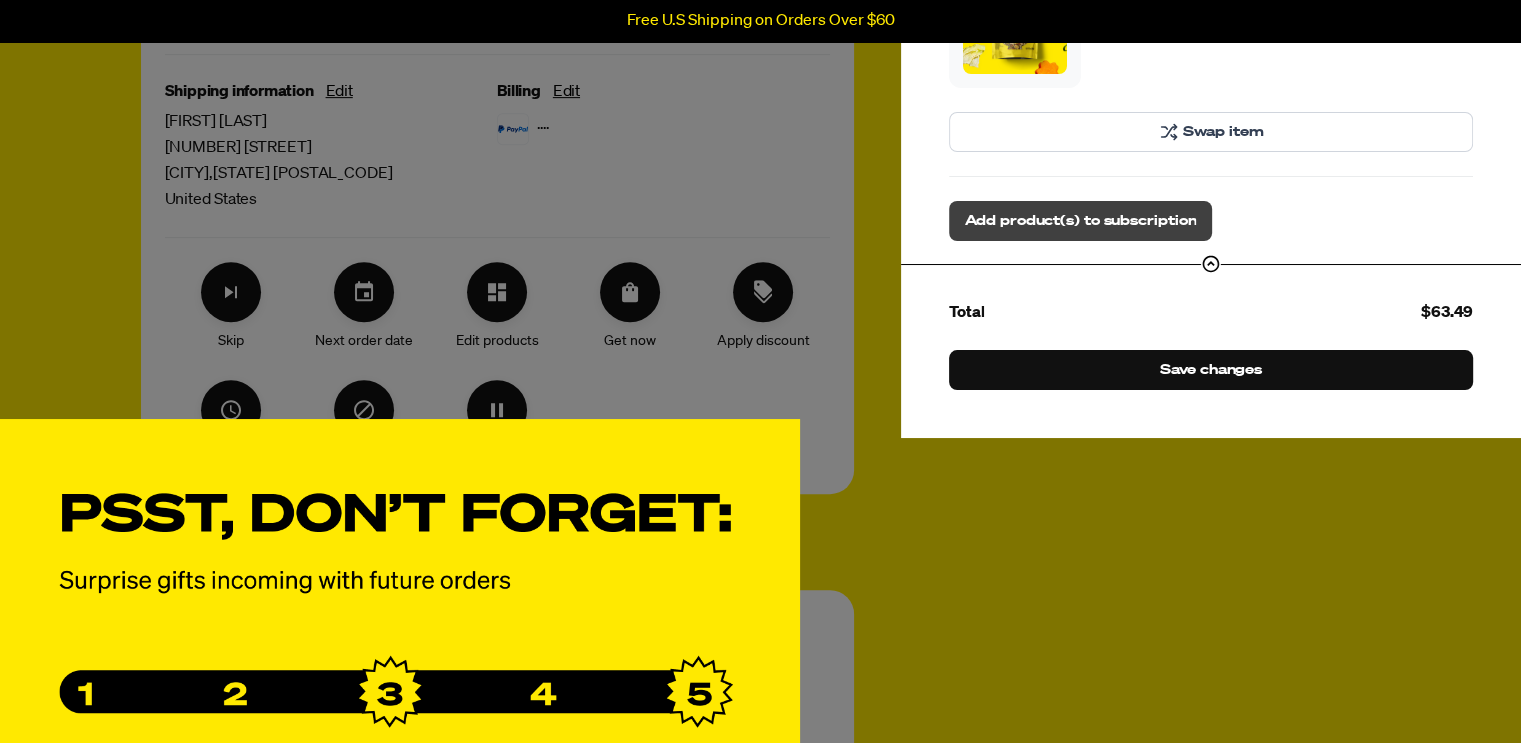 click on "Add product(s) to subscription" at bounding box center [1080, 221] 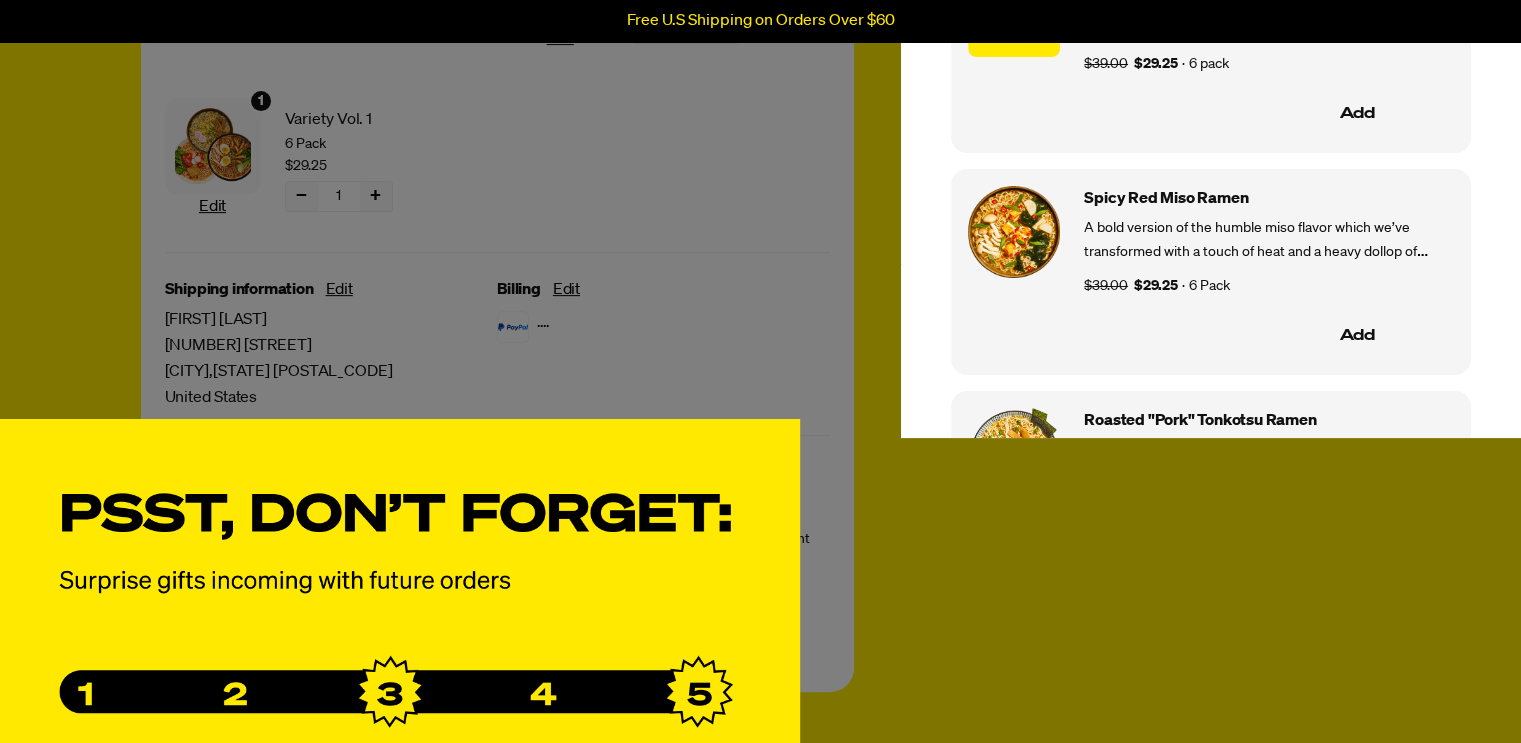 scroll, scrollTop: 700, scrollLeft: 0, axis: vertical 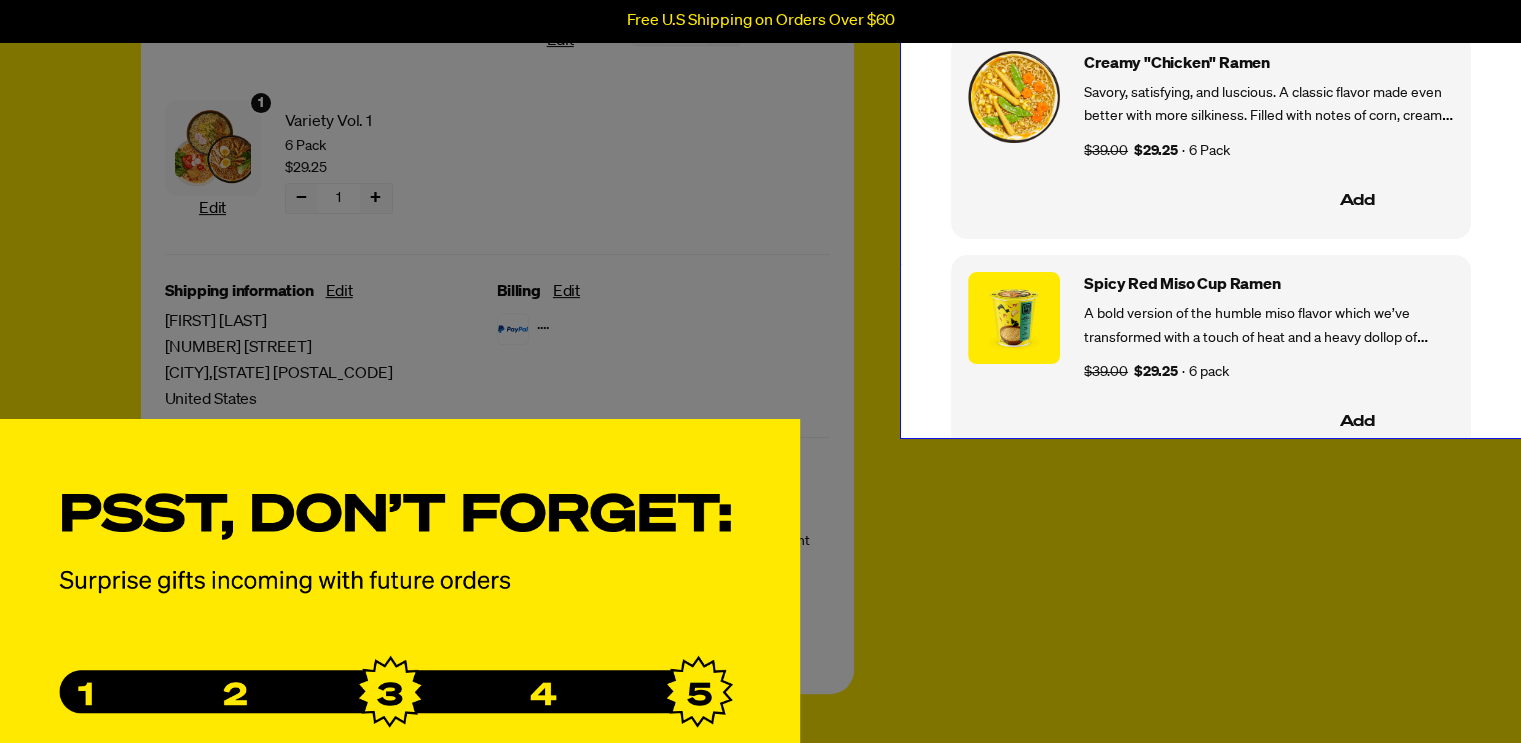 click on "Add Products Roasted "Pork" Tonkotsu Cup Ramen
A smooth and velvety stock that captures the same smokey roasted flavors and is rich with hints of garlic, shallots, and sesame. Our tonkotsu is hearty, comforting and deeply satisfying. $39.00 $29.25 · 6 pack Add Spicy Red Miso Ramen
A bold version of the humble miso flavor which we’ve transformed with a touch of heat and a heavy dollop of umami. Our spicy red miso is funky and flavorful but balanced and smooth. $39.00 $29.25 · 6 Pack Add Roasted "Pork" Tonkotsu Ramen
A smooth and velvety stock that captures the same smokey roasted flavors and is rich with hints of garlic, shallots, and sesame. Our tonkotsu is hearty, comforting and deeply satisfying. $39.00 $29.25 · 6 pack Add Veggie Topping Mix Take your ramen to eleven. Elevate your next bowl of immi ramen with a handpicked mix of seven vibrant veggie toppings, adding an irresistible crunch and a burst of fresh, savory flavors in every bite.
$20.00 $15.00 Add Creamy "Chicken" Ramen $39.00 $29.25 ·" at bounding box center [760, 371] 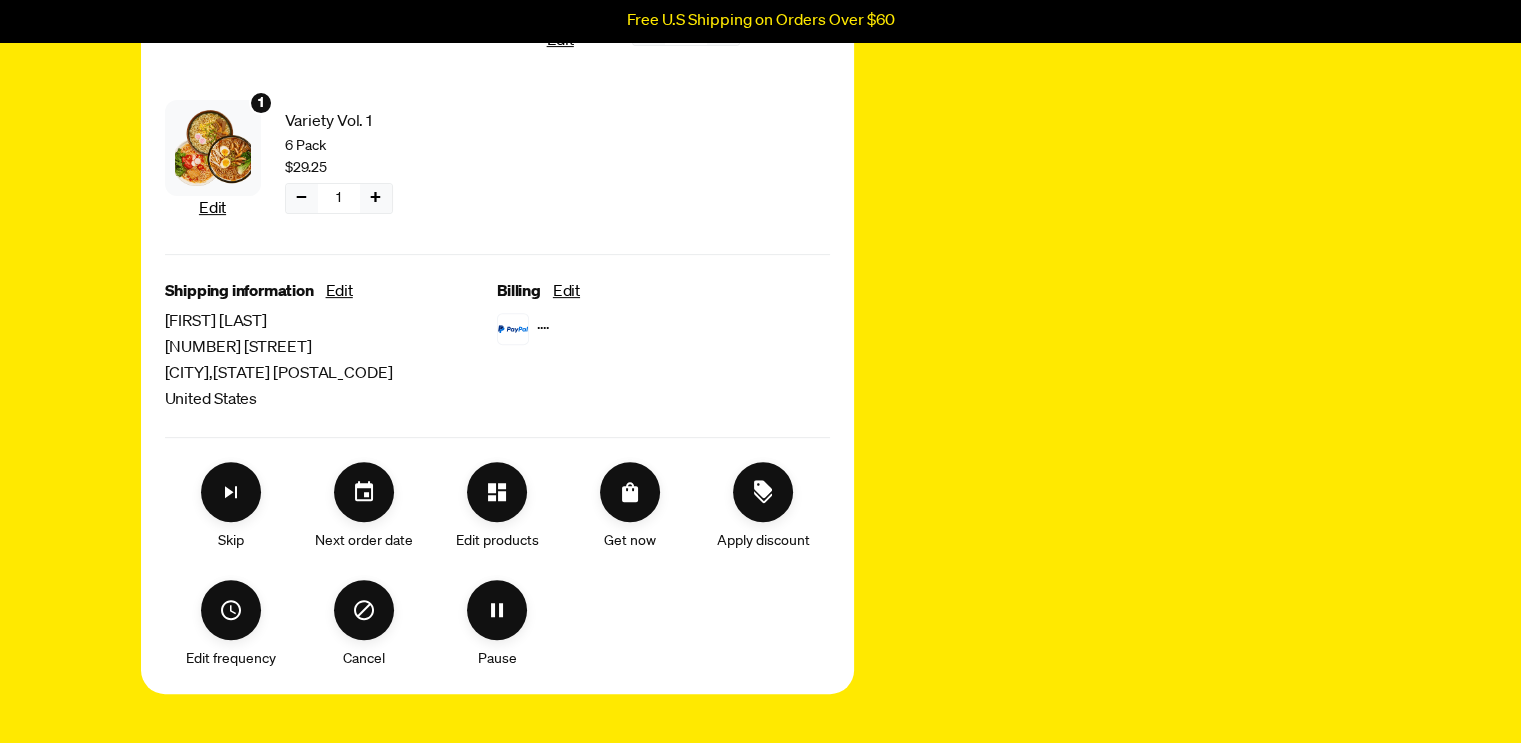 click on "Skio Secured Your subscriptions    Order history    Add backup card    Logout
Next on   Sep 8, 2025 $79 saved by subscribing Every 60 days $58.50  ( 3 items ) (+$4.99 shipping)   Congratulations! You've unlocked a free gift (Veggie Topping Mix) on your next order! $20  FREE 1 Surprise gift Veggie Topping Mix Free 1 Edit Variety Vol. 2 6 Pack $29.25 − 1 + 1 Edit Variety Vol. 1 6 Pack $29.25 − 1 + Shipping information Edit Brenda   Dauner 724 WESTGATE CIRCLE Hawley ,  Minnesota   56549 United States Billing Edit ····  Skip Next order date Edit products Get now Apply discount Edit frequency Cancel Pause Inactive subscriptions Cancelled   Dec 19, 2024 $49 saved by subscribing Every 60 days $73.50  ( 3 items ) 1 Spicy Red Miso Cup Ramen 6 pack $29.25 1 Veggie Topping Mix $15 1 Variety Vol. 1 6 Pack $29.25 Shipping information Edit Brenda   Dauner 724 WESTGATE CIRCLE Hawley ,  Minnesota   56549 United States Billing Edit ····  Reactivate You might also like Veggie Topping Mix $20   $15" at bounding box center [760, 805] 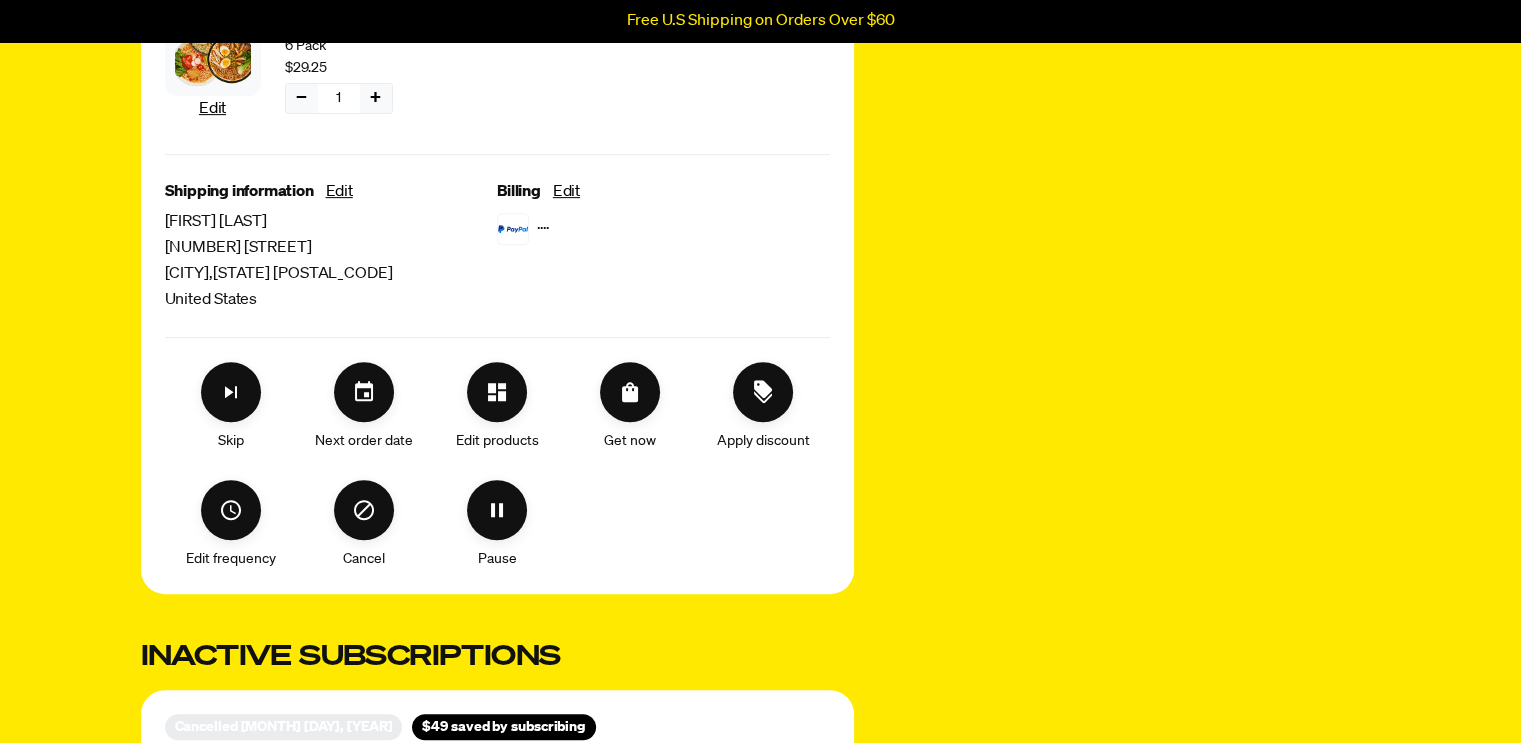 scroll, scrollTop: 900, scrollLeft: 0, axis: vertical 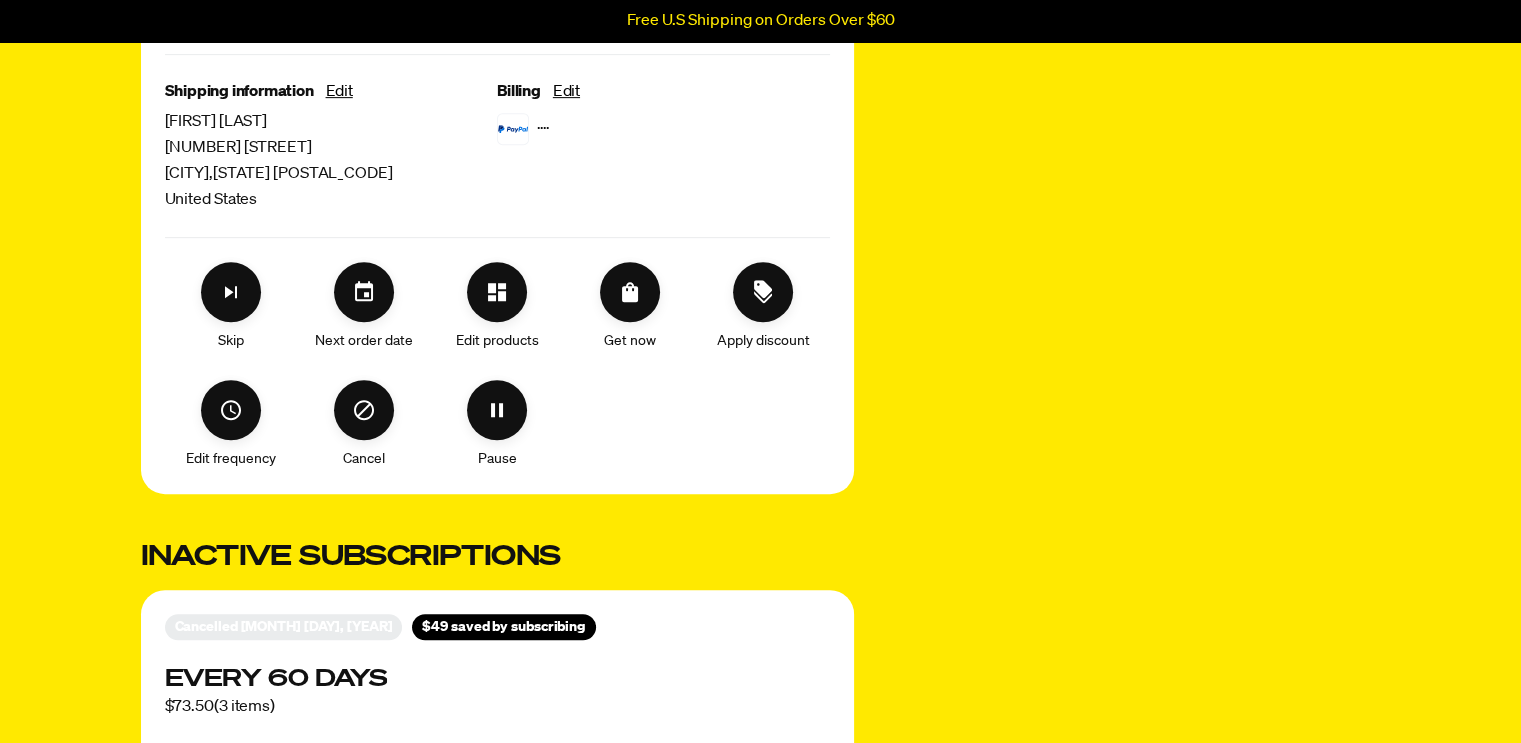 click on "You might also like Veggie Topping Mix $20   $15" at bounding box center [1181, 308] 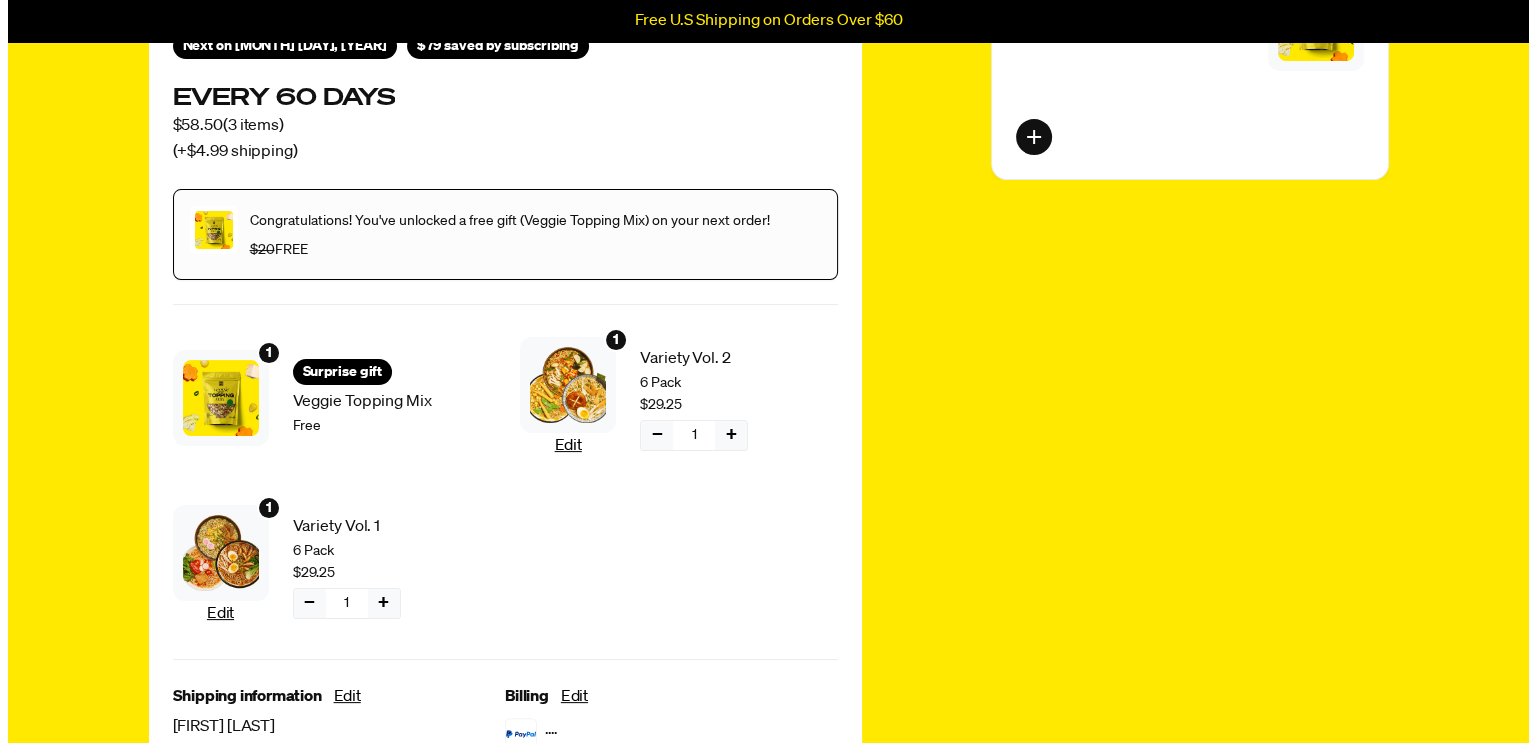 scroll, scrollTop: 100, scrollLeft: 0, axis: vertical 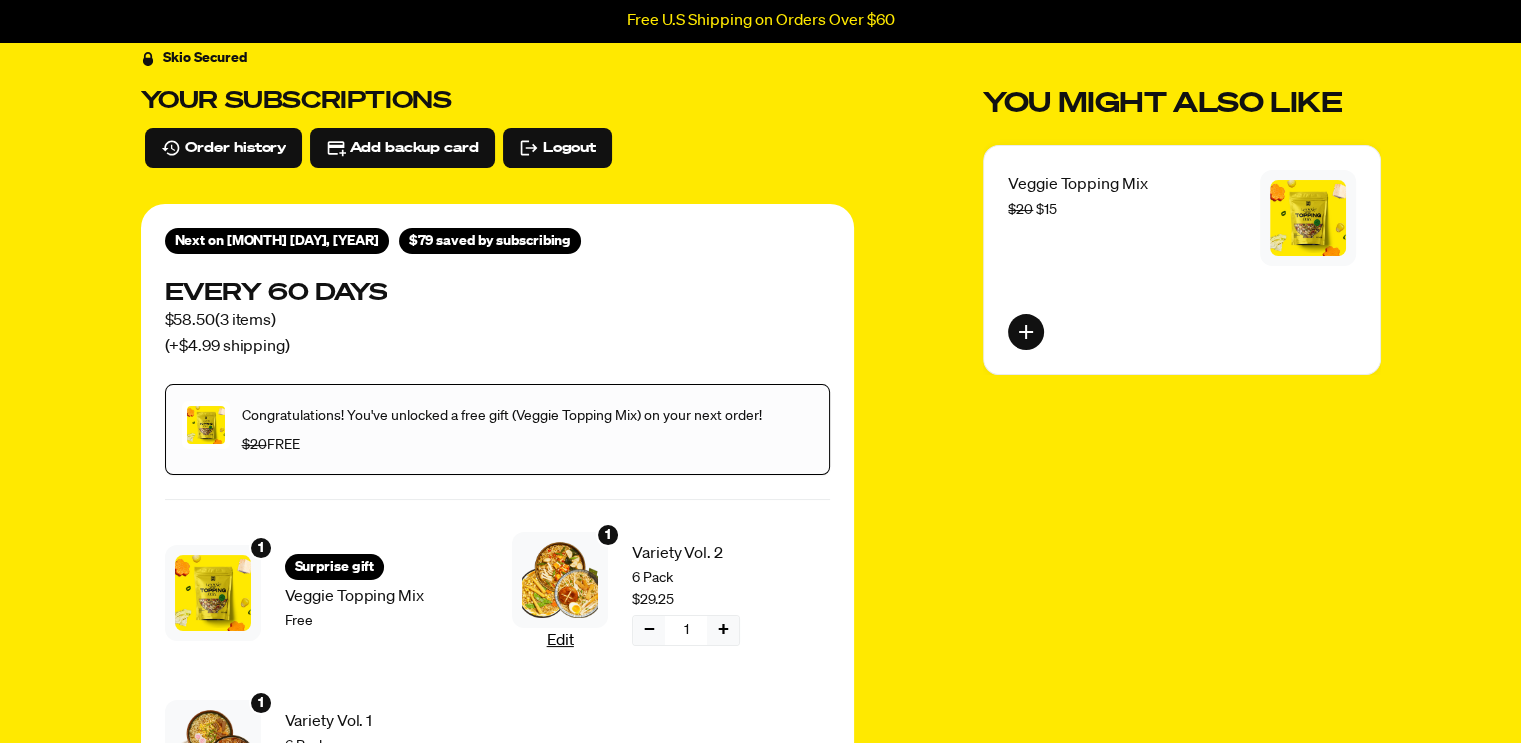 click on "Logout" at bounding box center [557, 148] 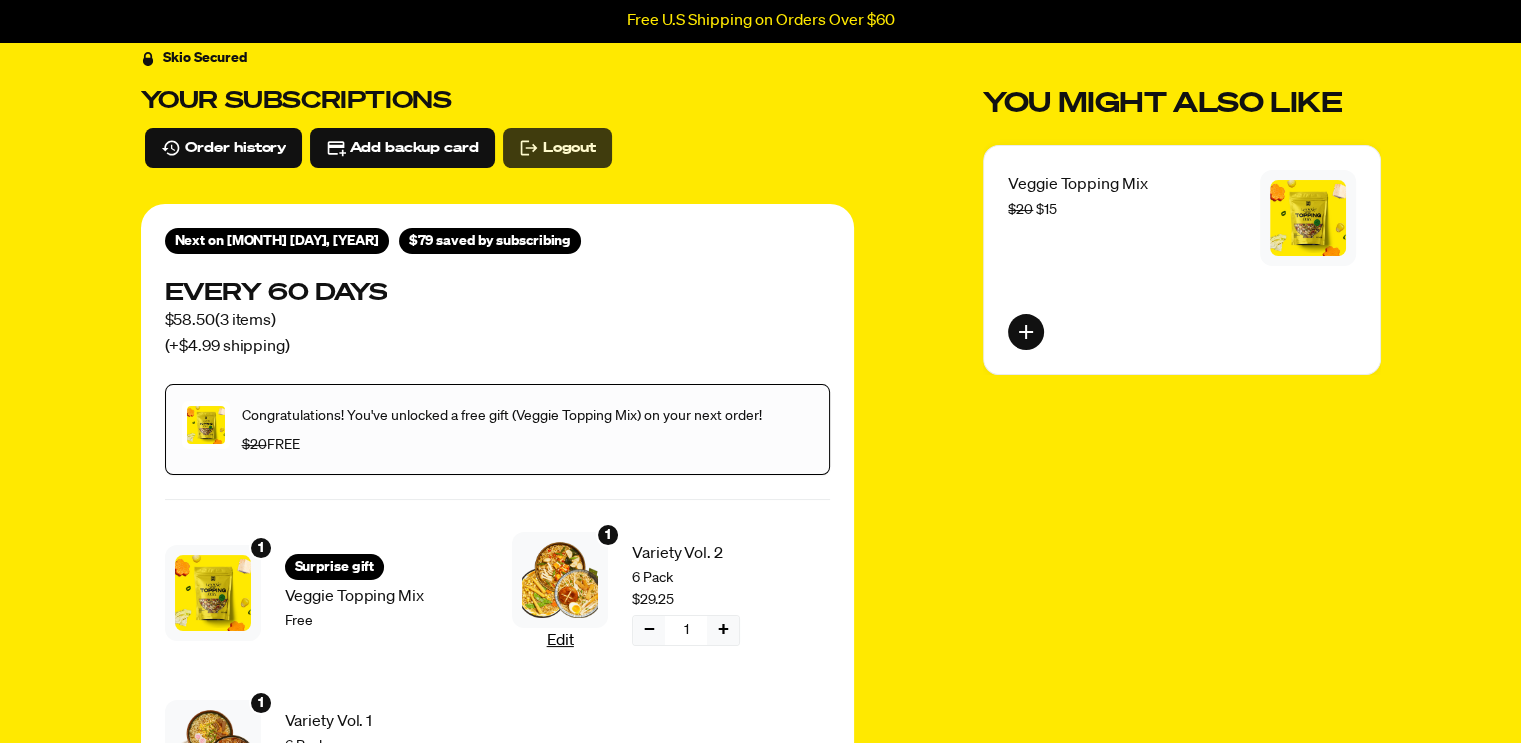 click on "Logout" at bounding box center [557, 148] 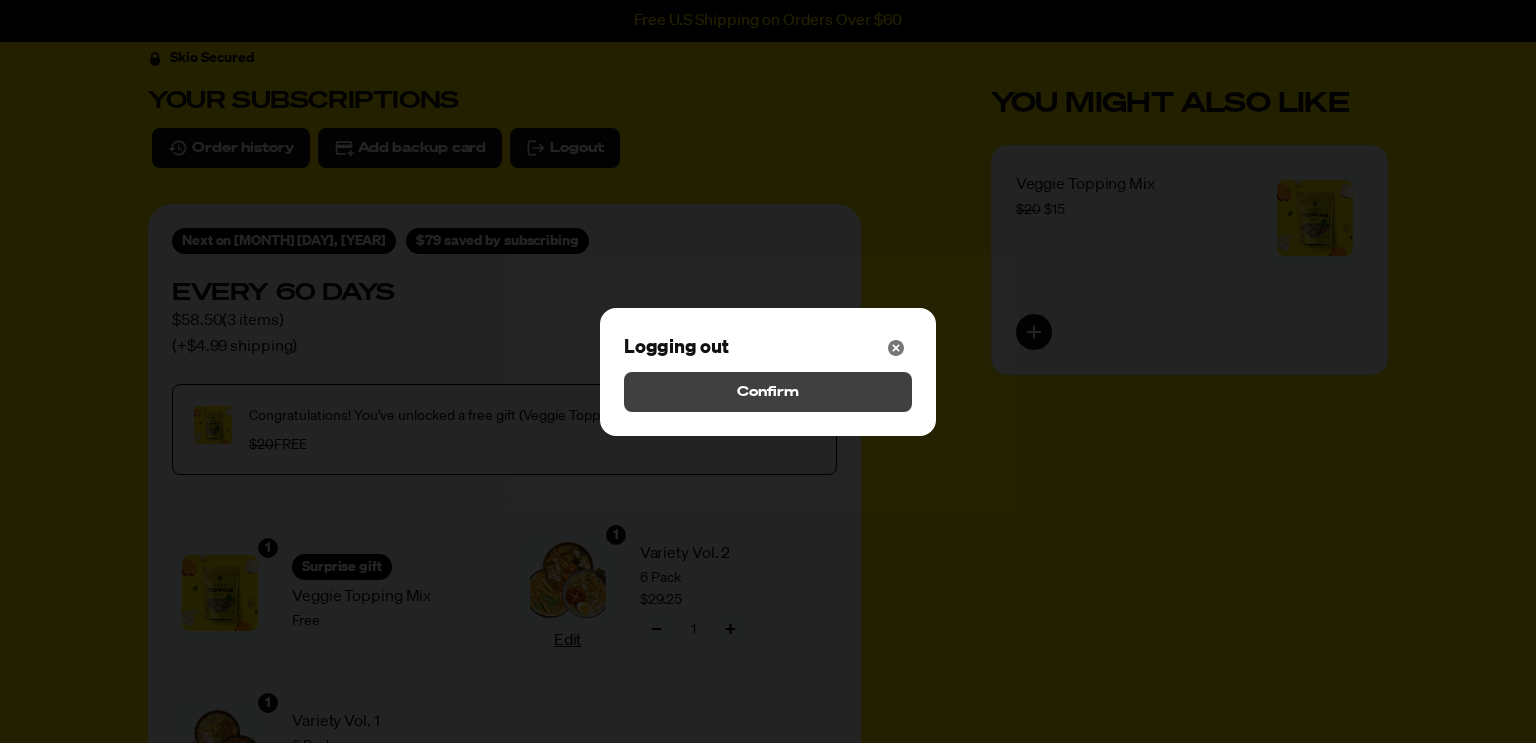 click on "Confirm" at bounding box center [768, 392] 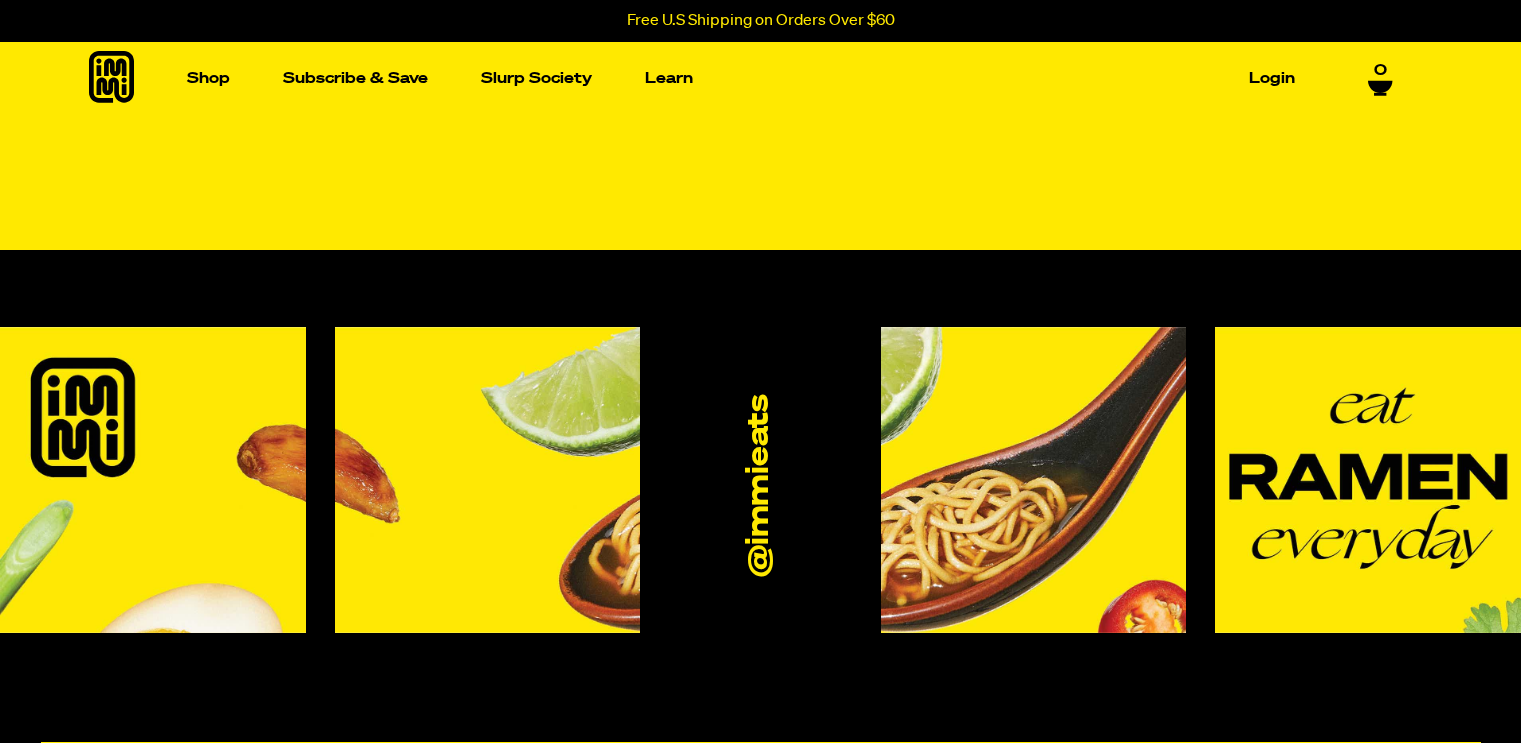 scroll, scrollTop: 0, scrollLeft: 0, axis: both 